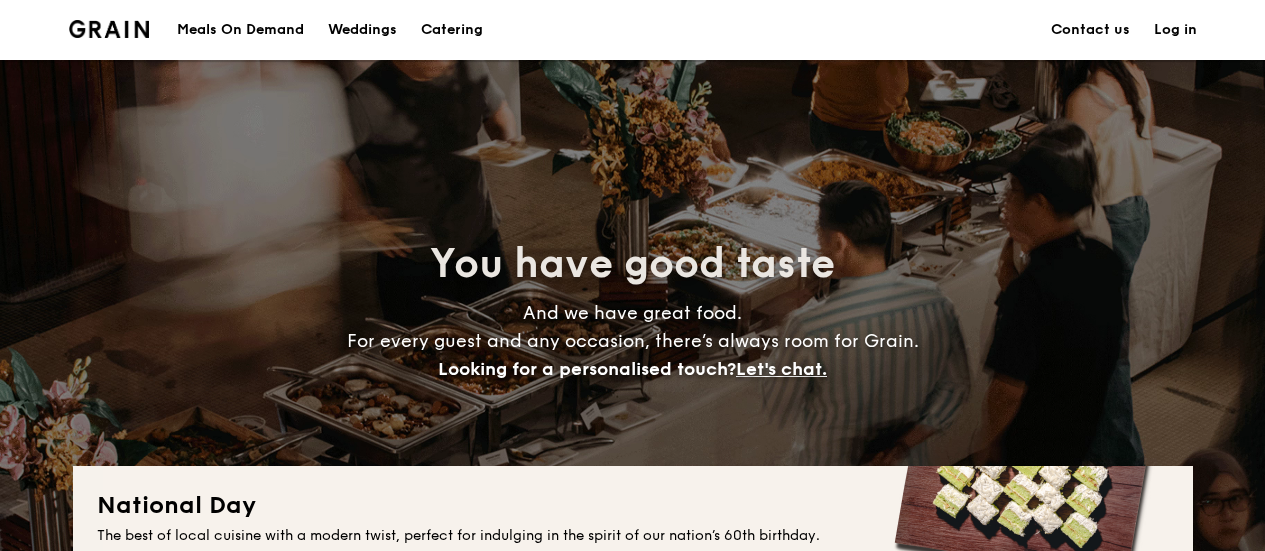 scroll, scrollTop: 0, scrollLeft: 0, axis: both 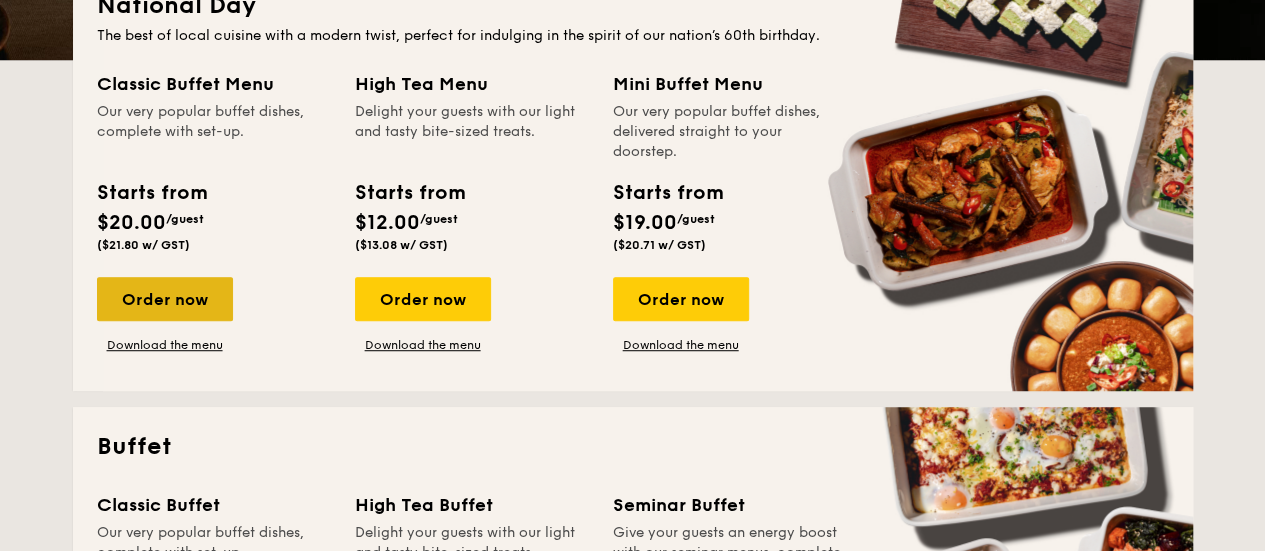 click on "Order now" at bounding box center [165, 299] 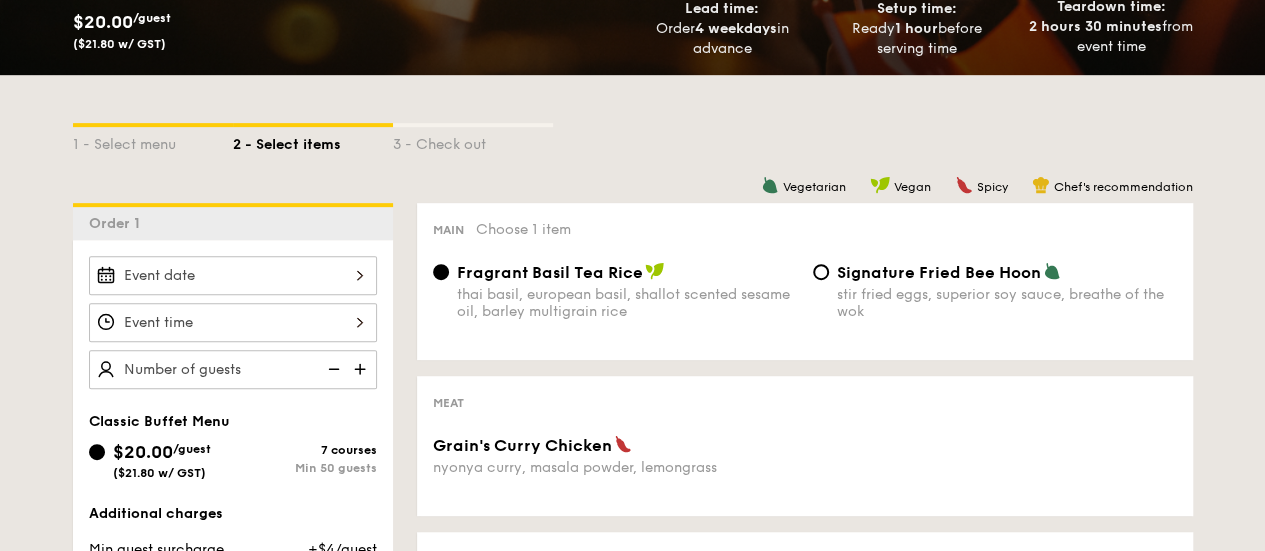 scroll, scrollTop: 400, scrollLeft: 0, axis: vertical 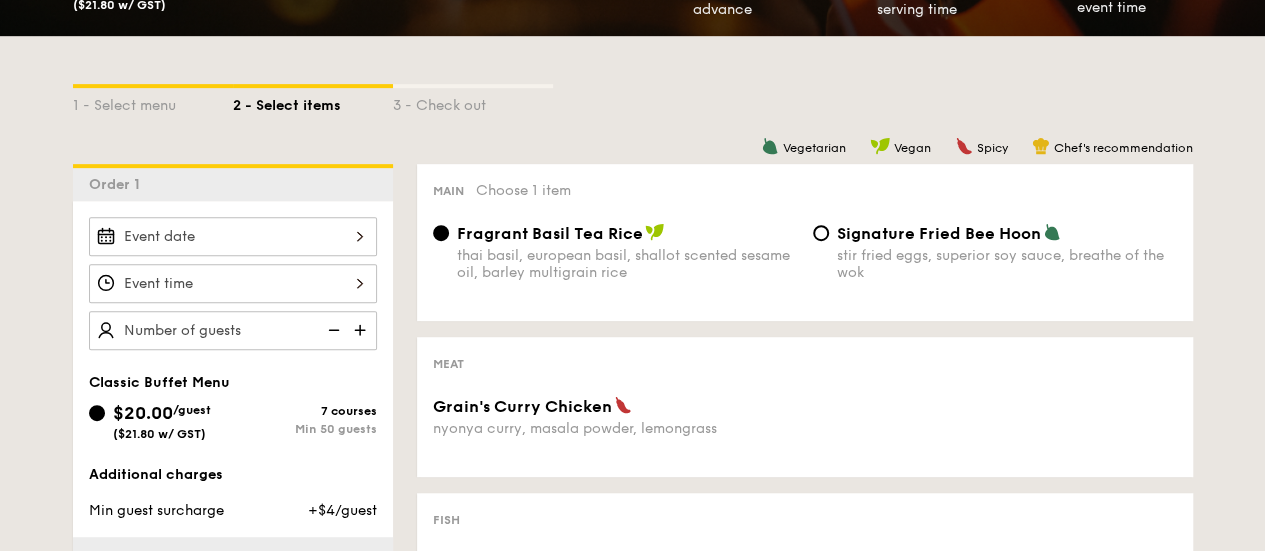 click at bounding box center [233, 236] 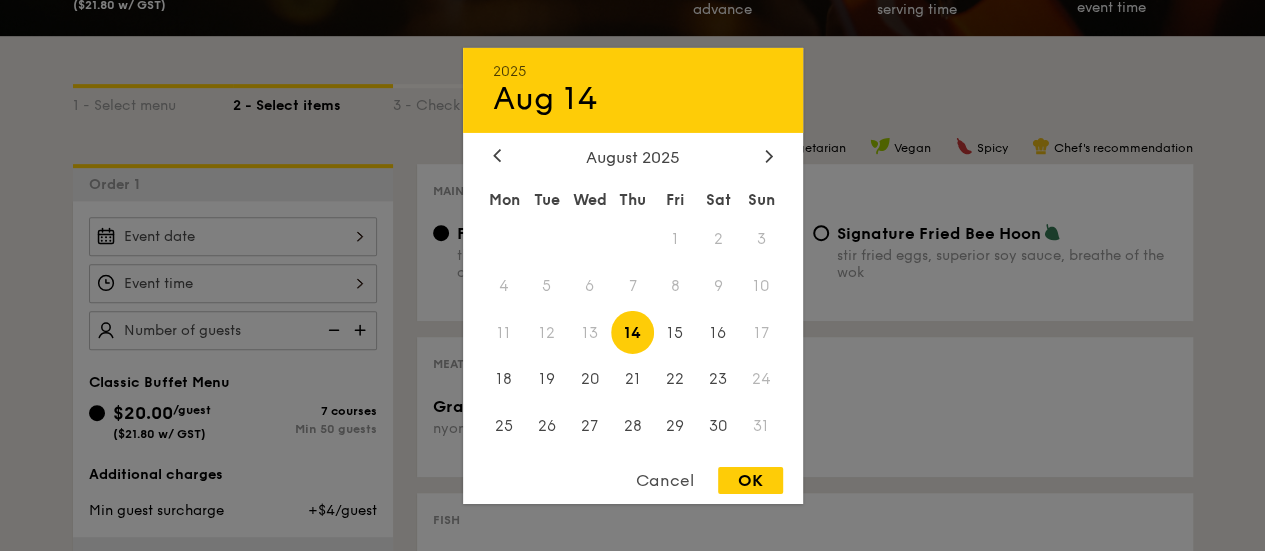 click on "14" at bounding box center (632, 332) 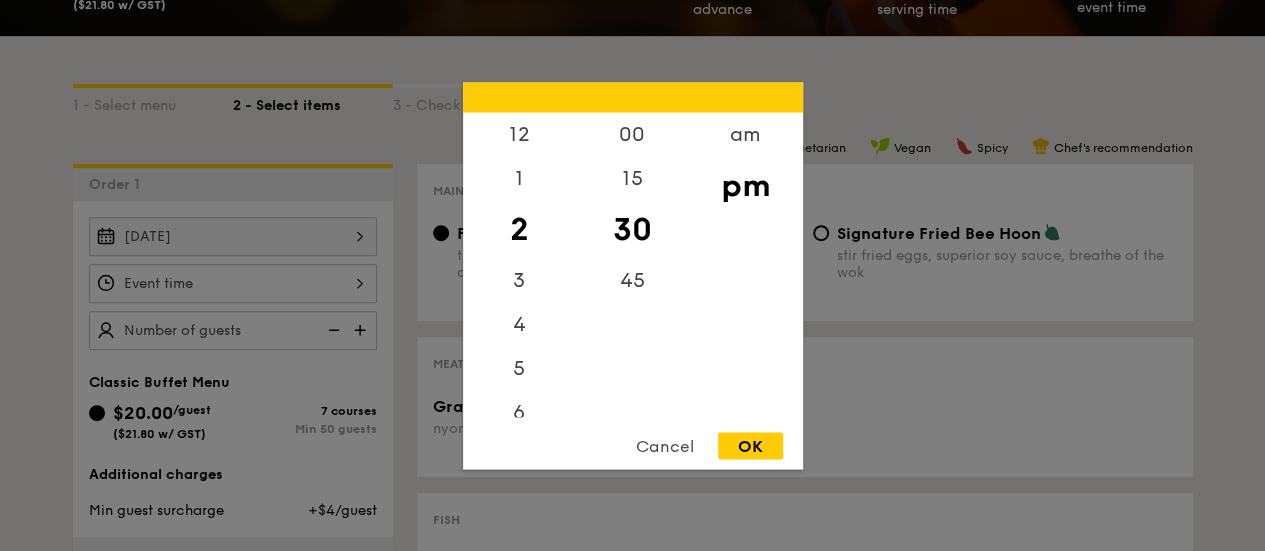 click on "12 1 2 3 4 5 6 7 8 9 10 11   00 15 30 45   am   pm   Cancel   OK" at bounding box center [233, 283] 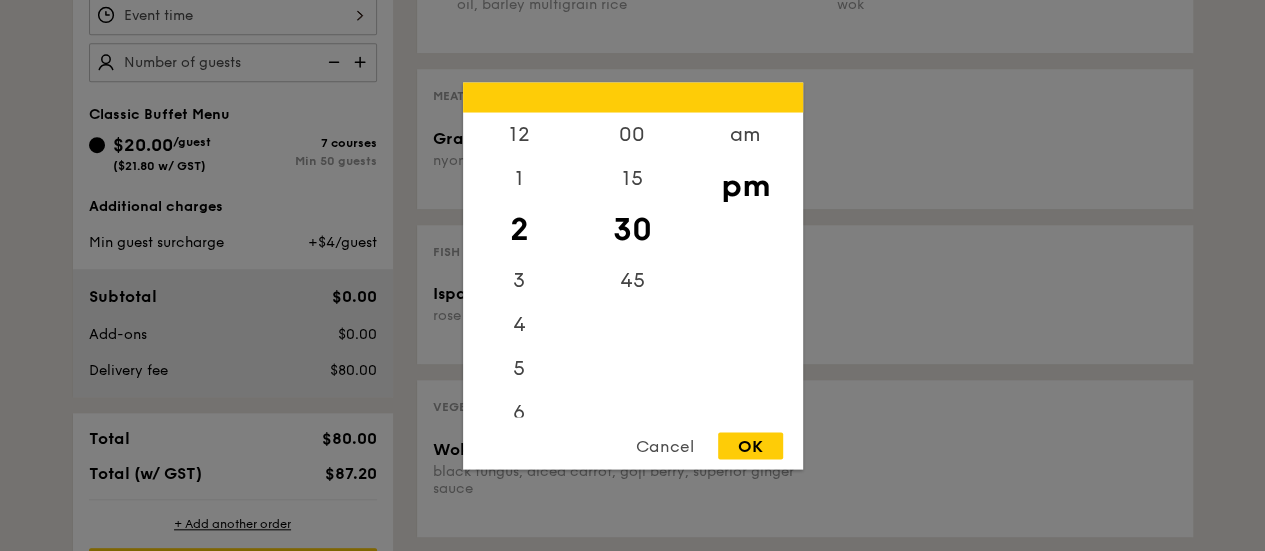 scroll, scrollTop: 700, scrollLeft: 0, axis: vertical 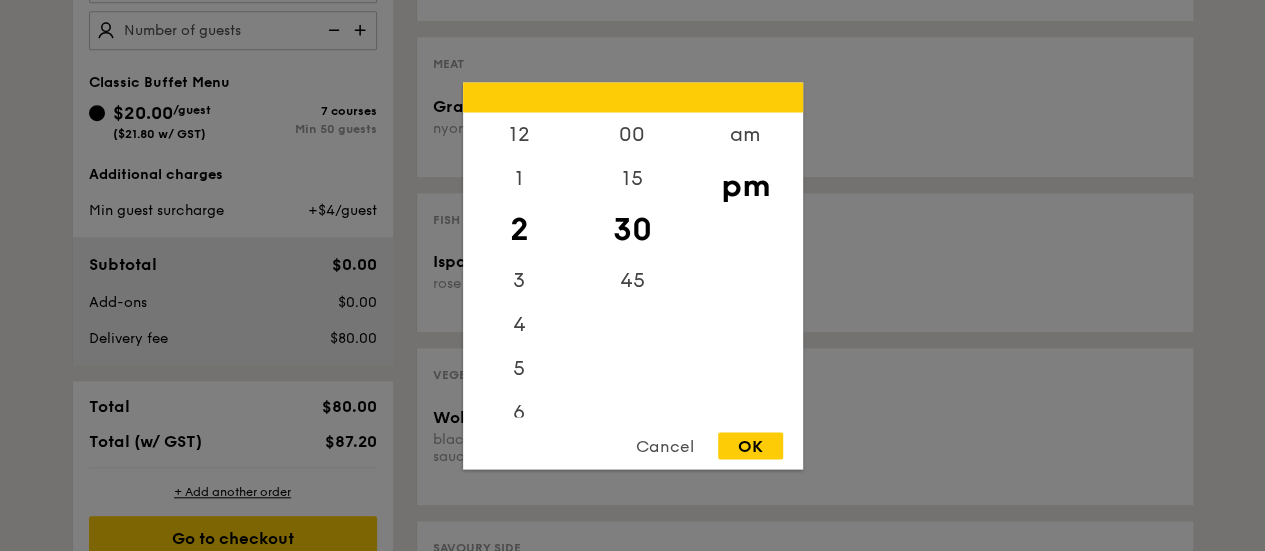 click on "pm" at bounding box center [745, 185] 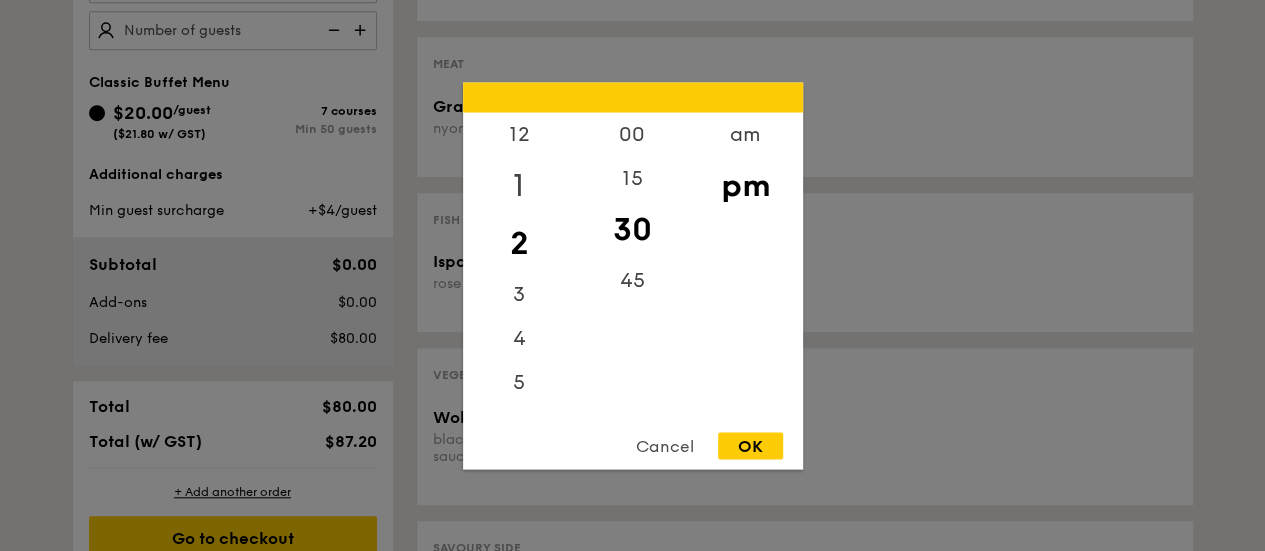 click on "1" at bounding box center [519, 185] 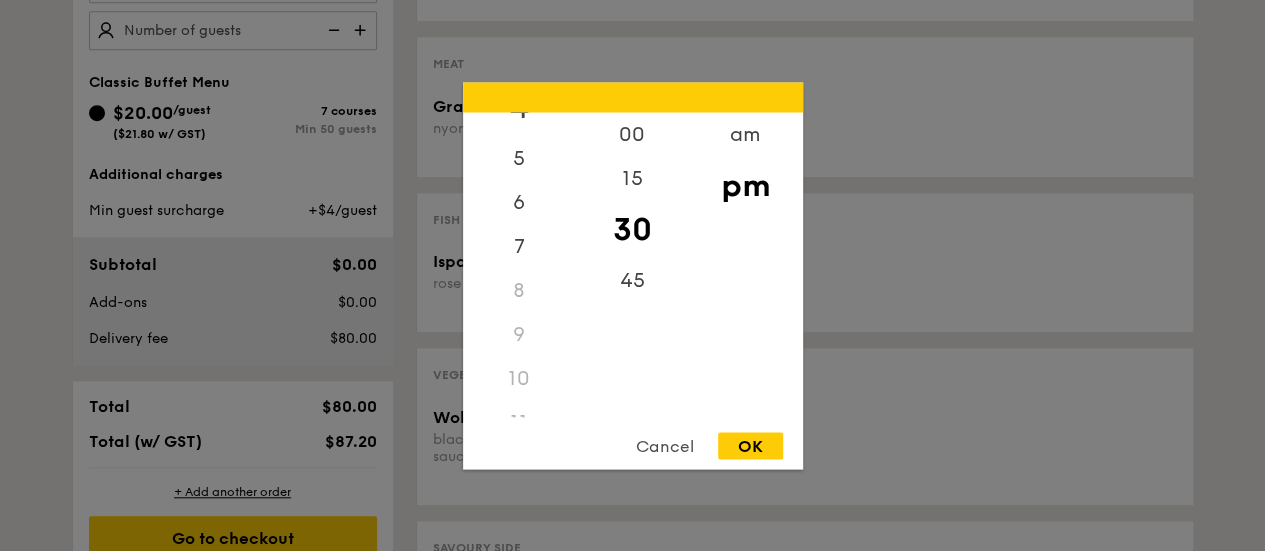 scroll, scrollTop: 236, scrollLeft: 0, axis: vertical 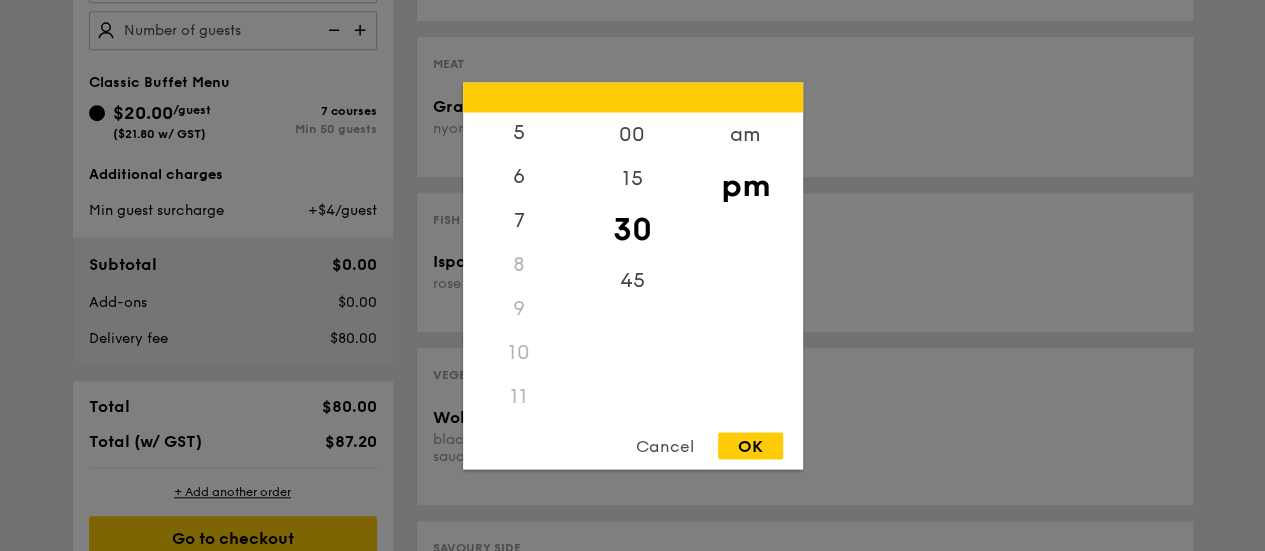click on "11" at bounding box center [519, 396] 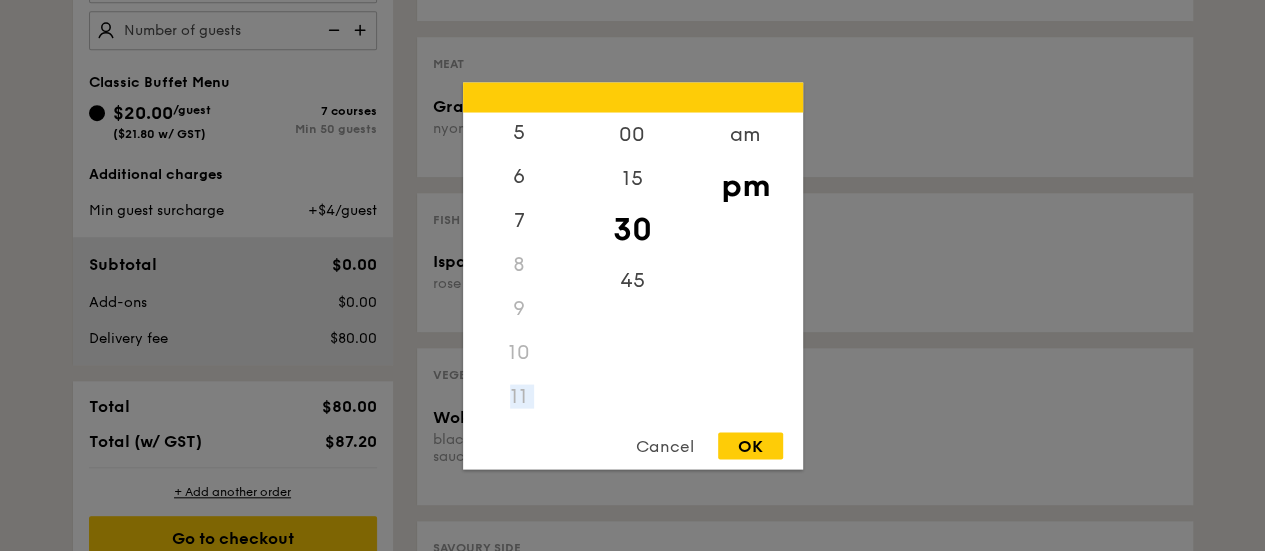 click on "11" at bounding box center (519, 396) 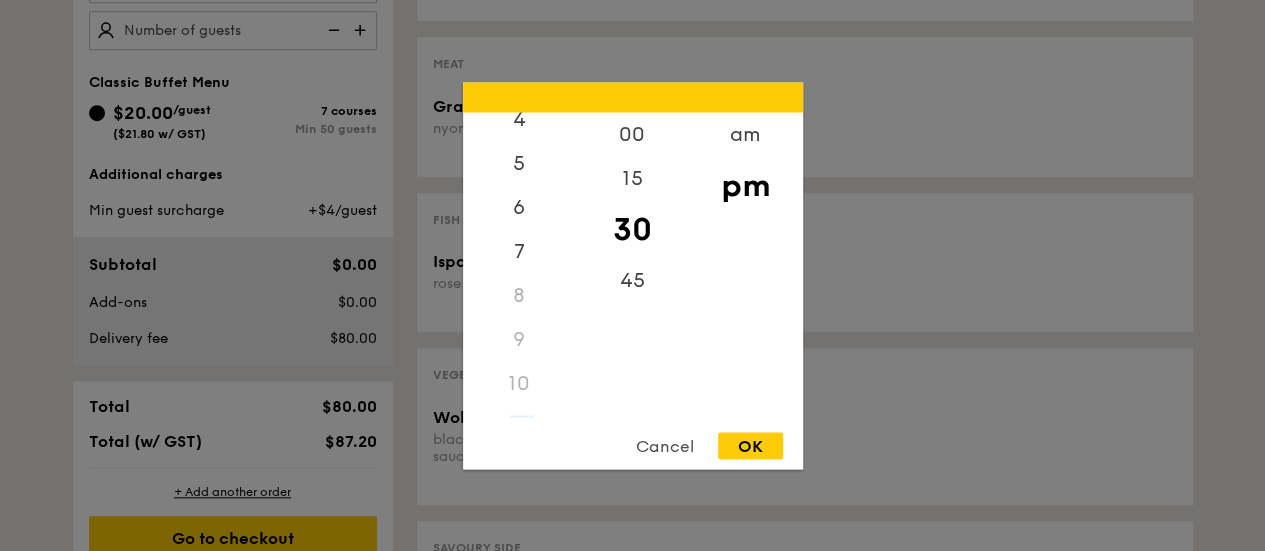 scroll, scrollTop: 236, scrollLeft: 0, axis: vertical 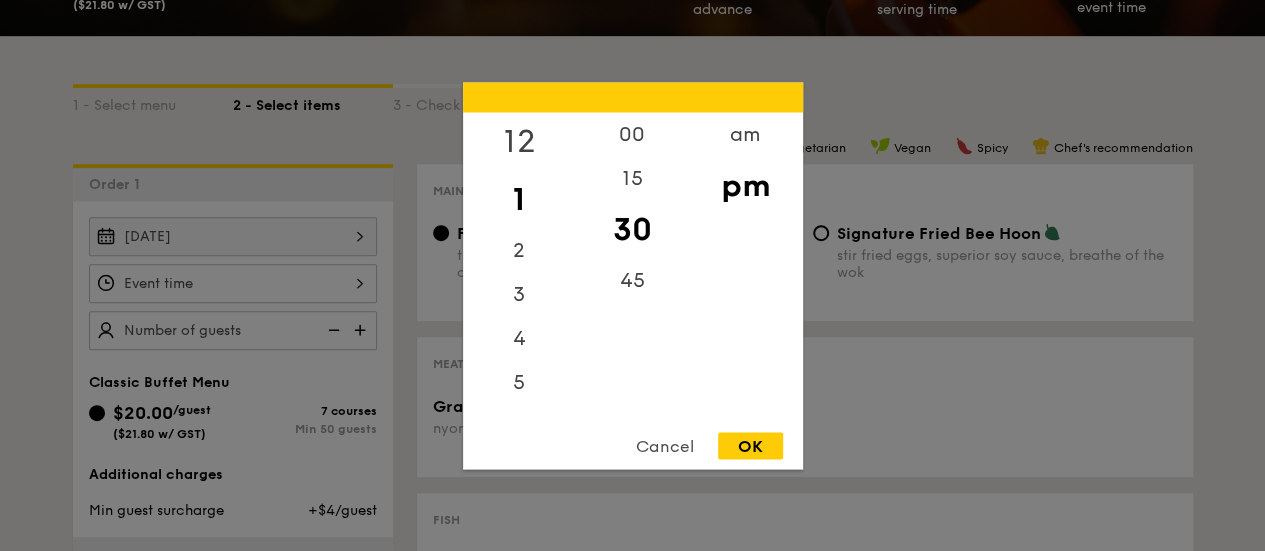 click on "12" at bounding box center (519, 141) 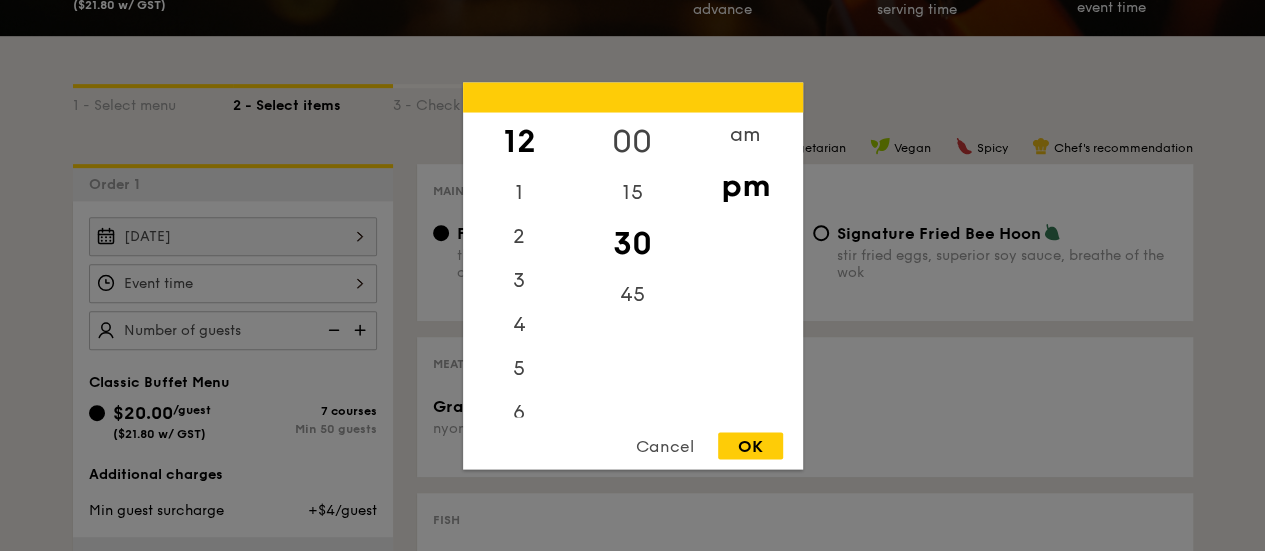 click on "00" at bounding box center [632, 141] 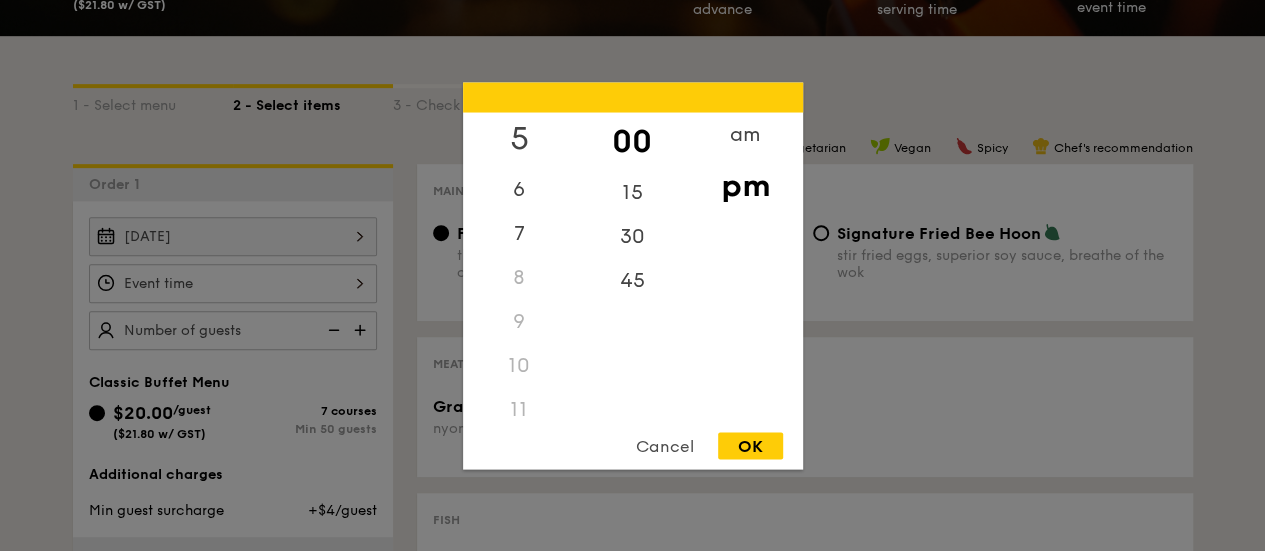 scroll, scrollTop: 236, scrollLeft: 0, axis: vertical 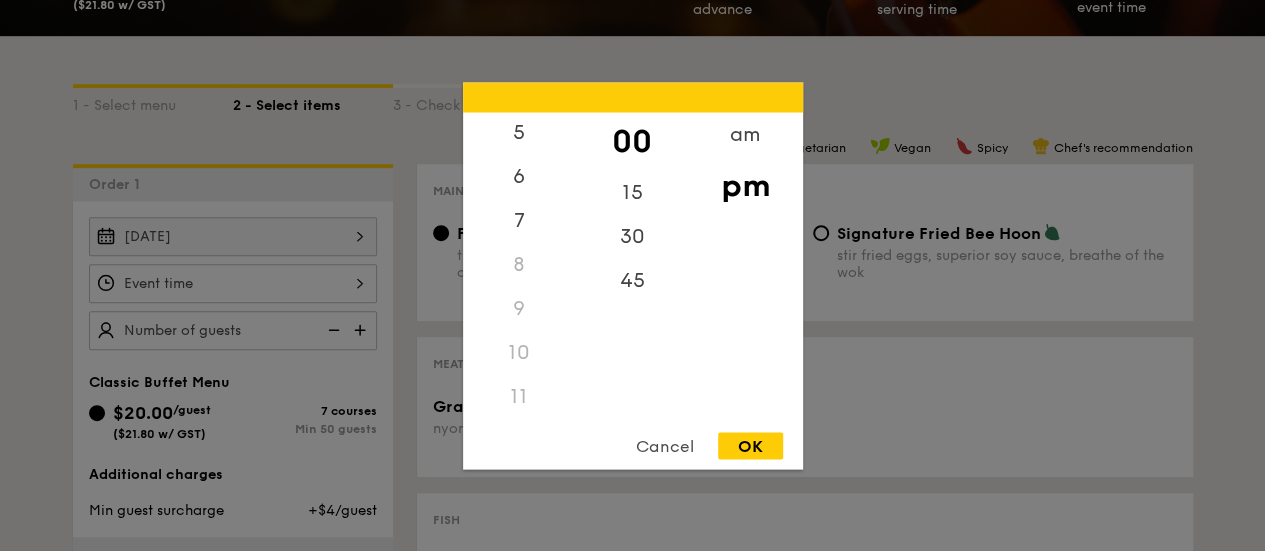 click on "OK" at bounding box center (750, 445) 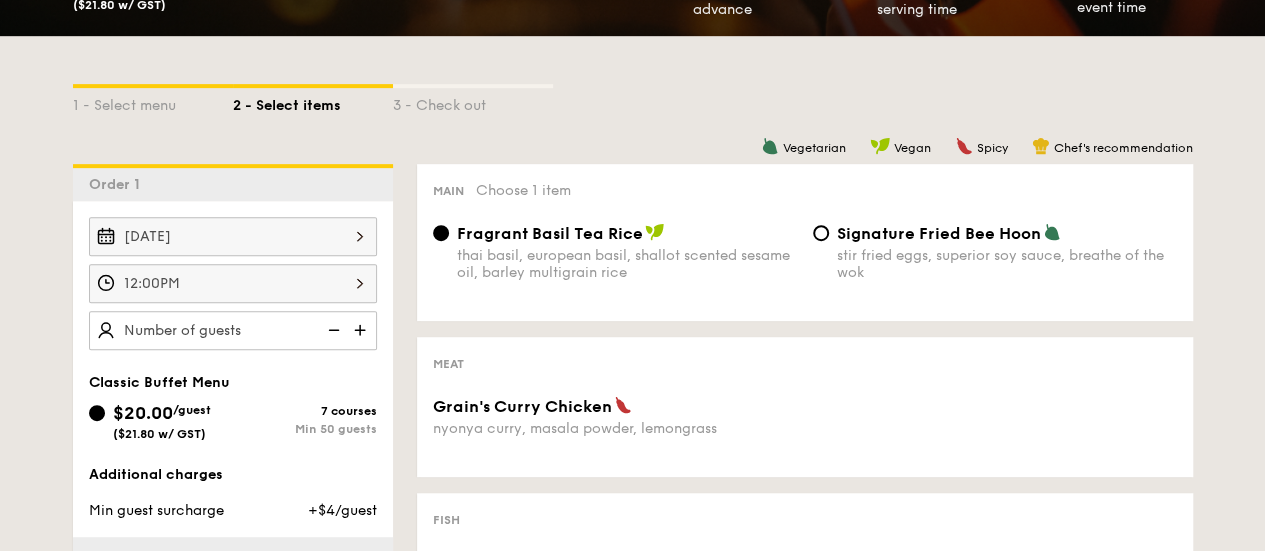 click at bounding box center [362, 330] 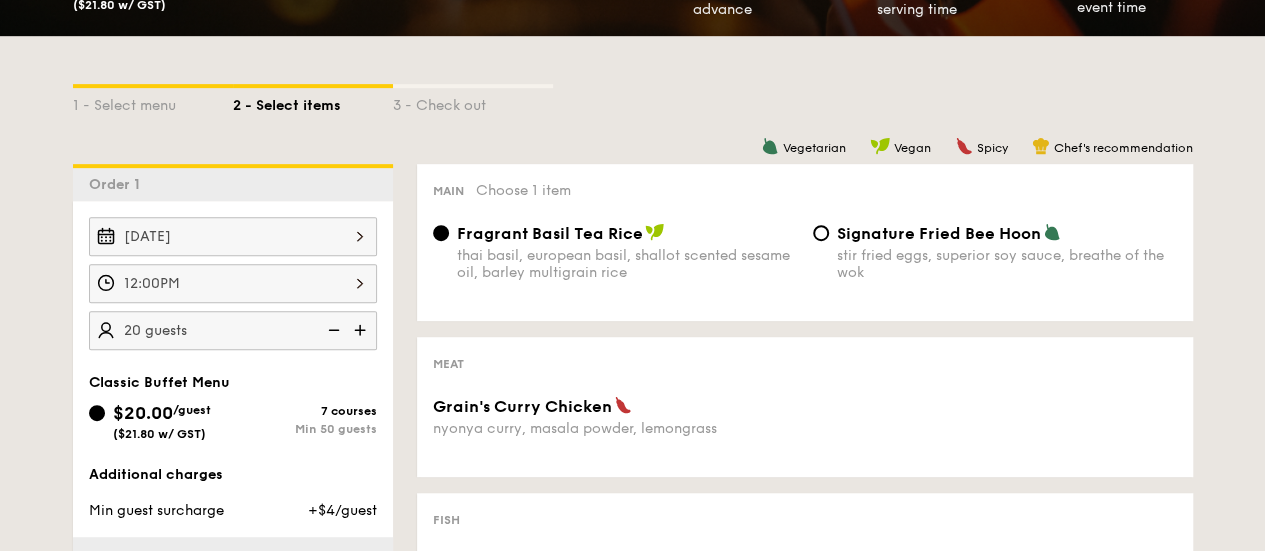 click at bounding box center [332, 330] 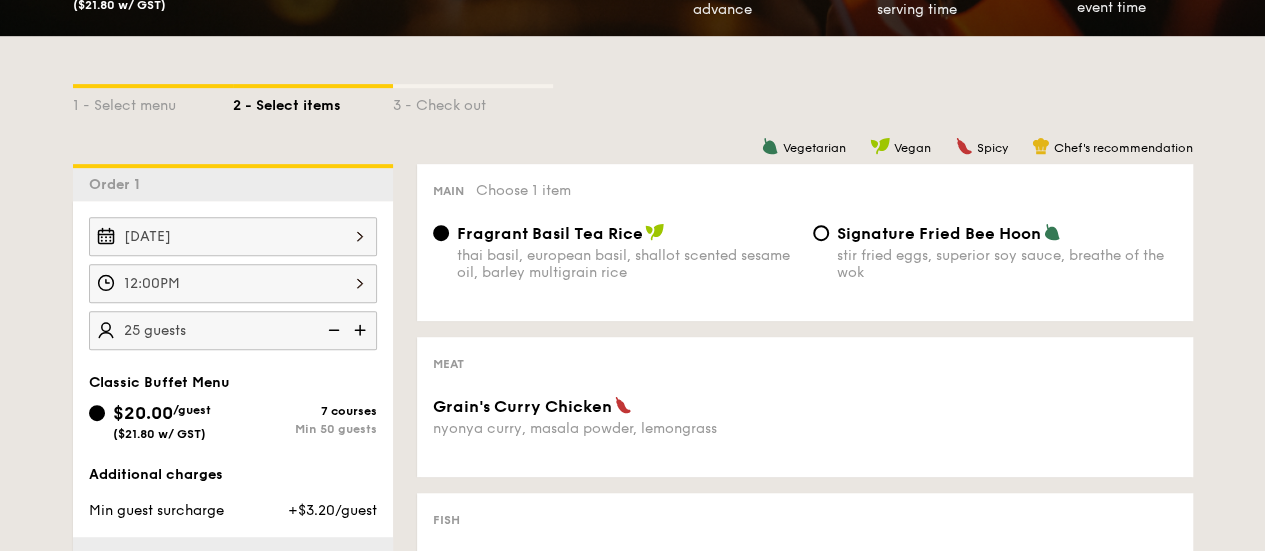 click at bounding box center (332, 330) 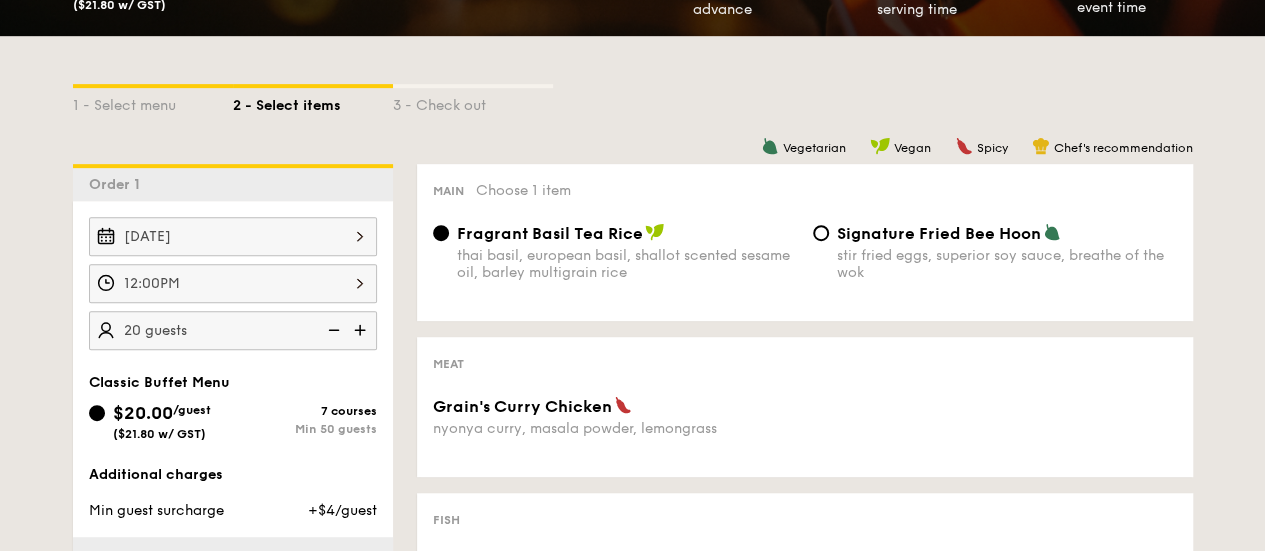type on "20" 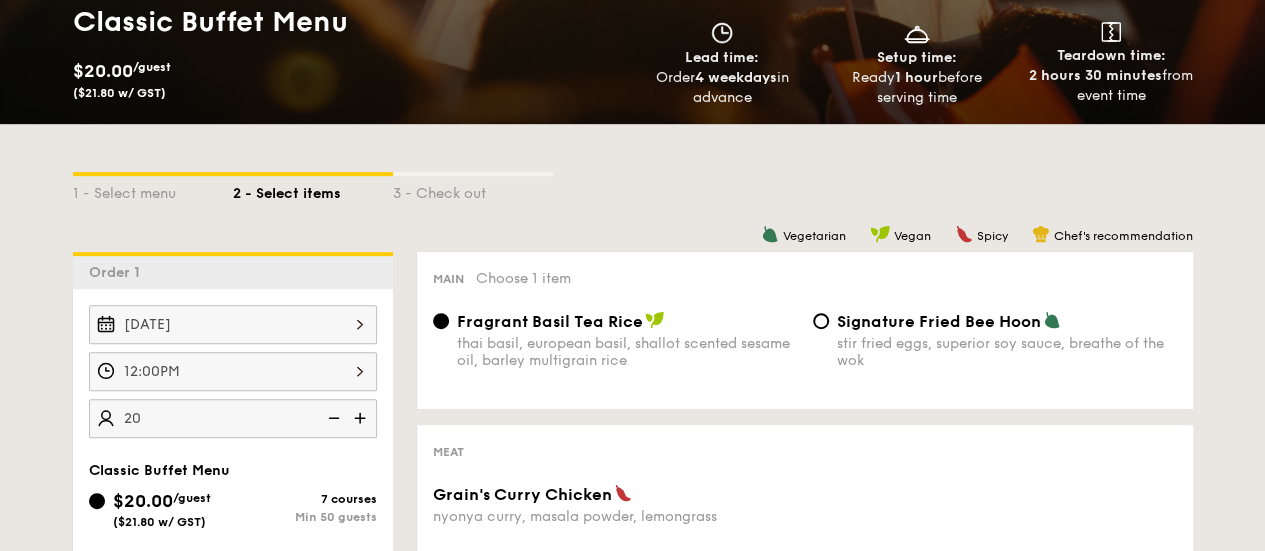 scroll, scrollTop: 300, scrollLeft: 0, axis: vertical 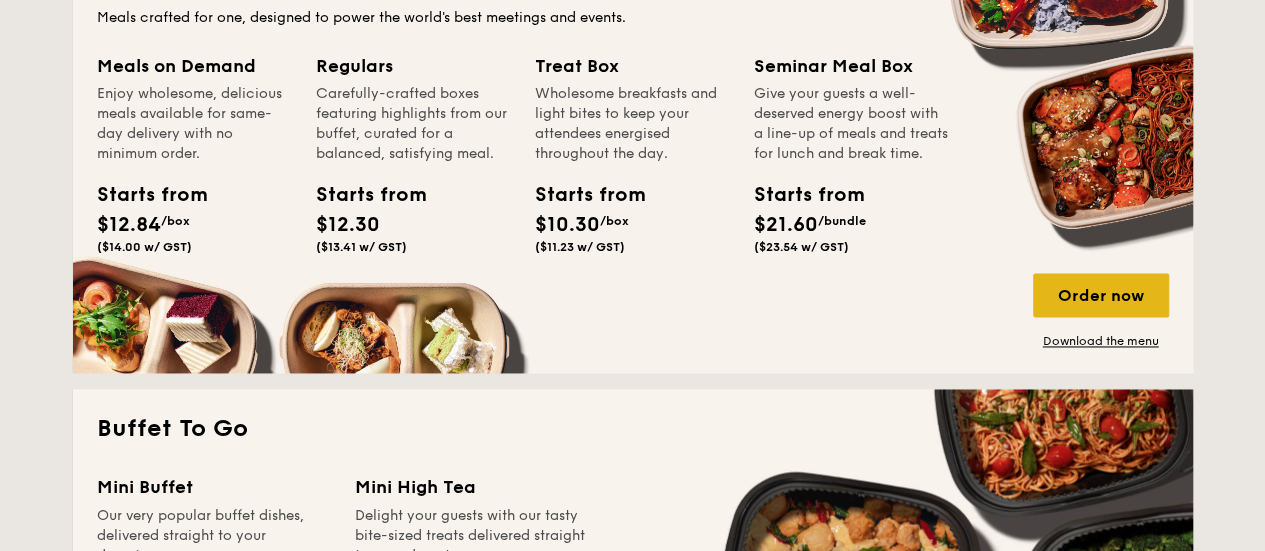click on "Order now" at bounding box center (1101, 295) 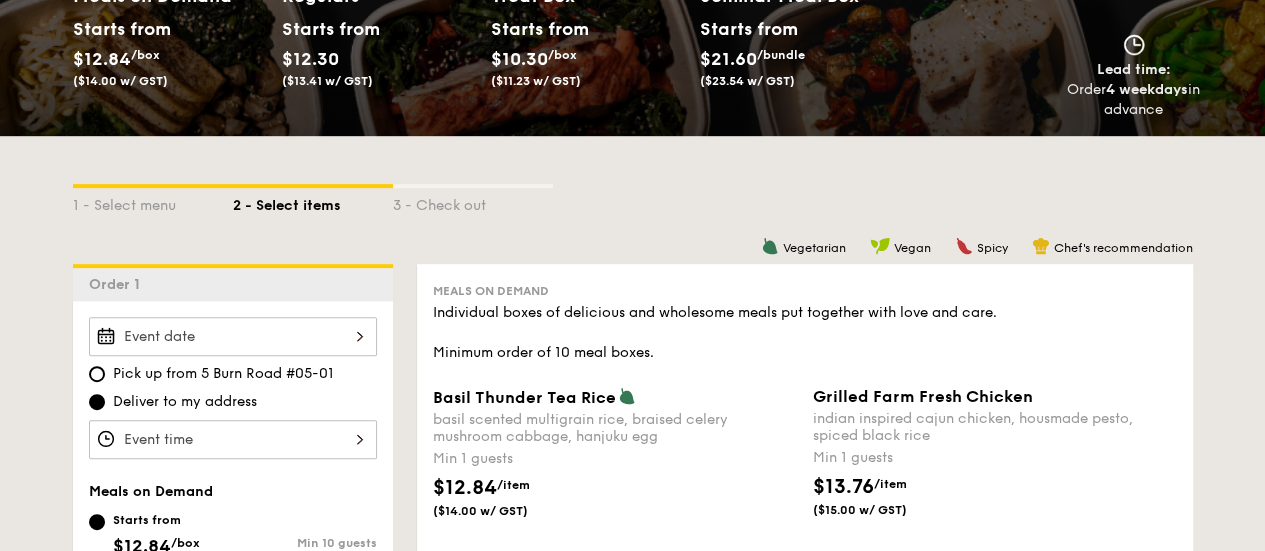 scroll, scrollTop: 400, scrollLeft: 0, axis: vertical 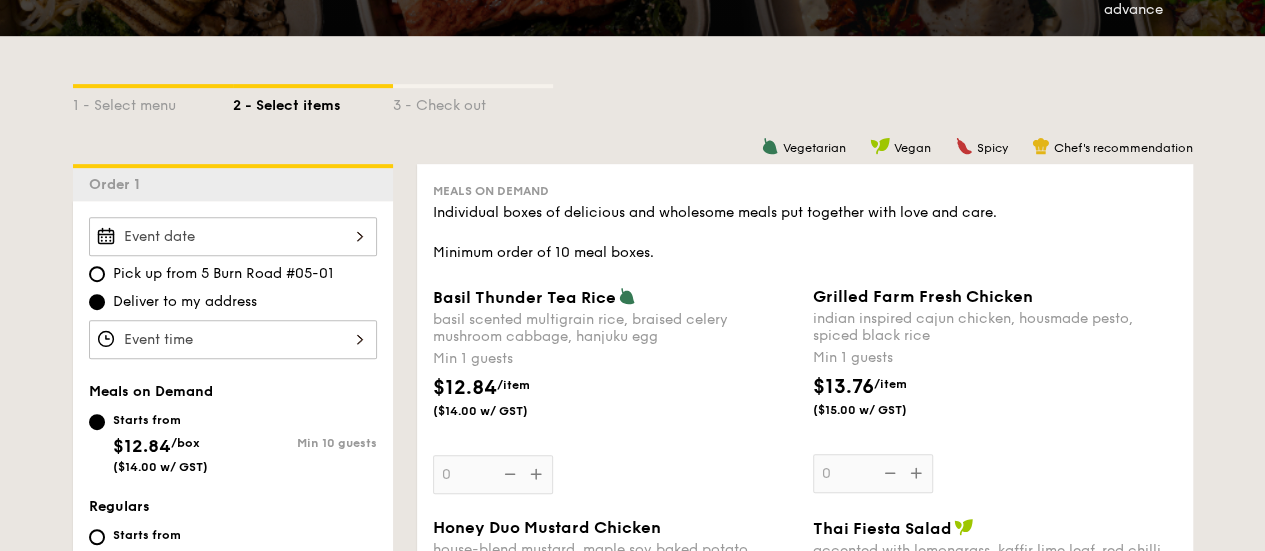 click at bounding box center [233, 236] 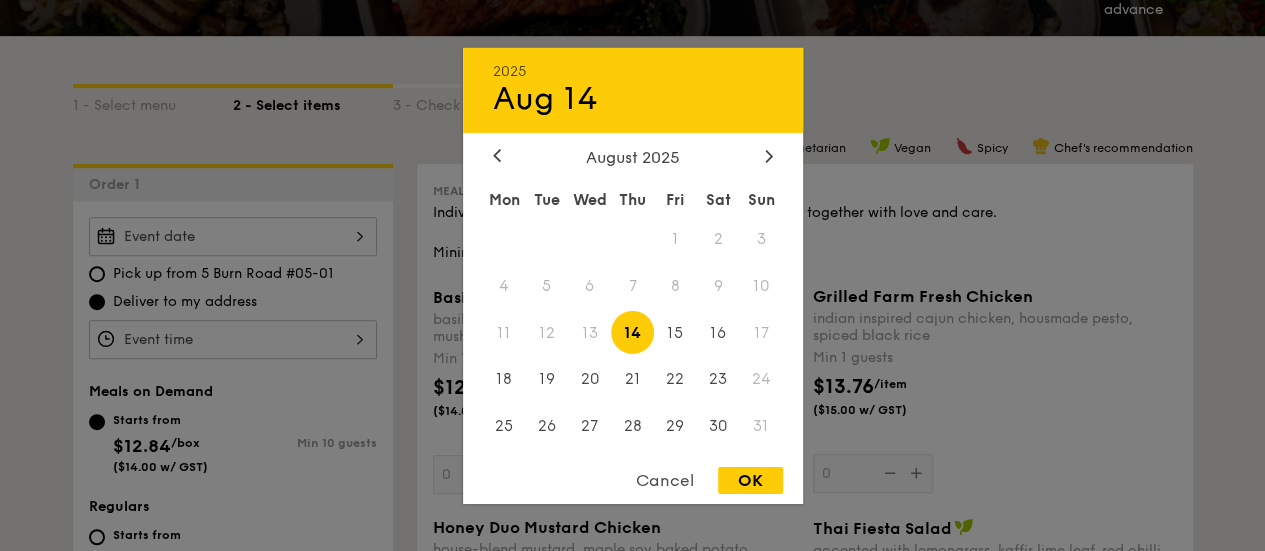 click on "OK" at bounding box center (750, 480) 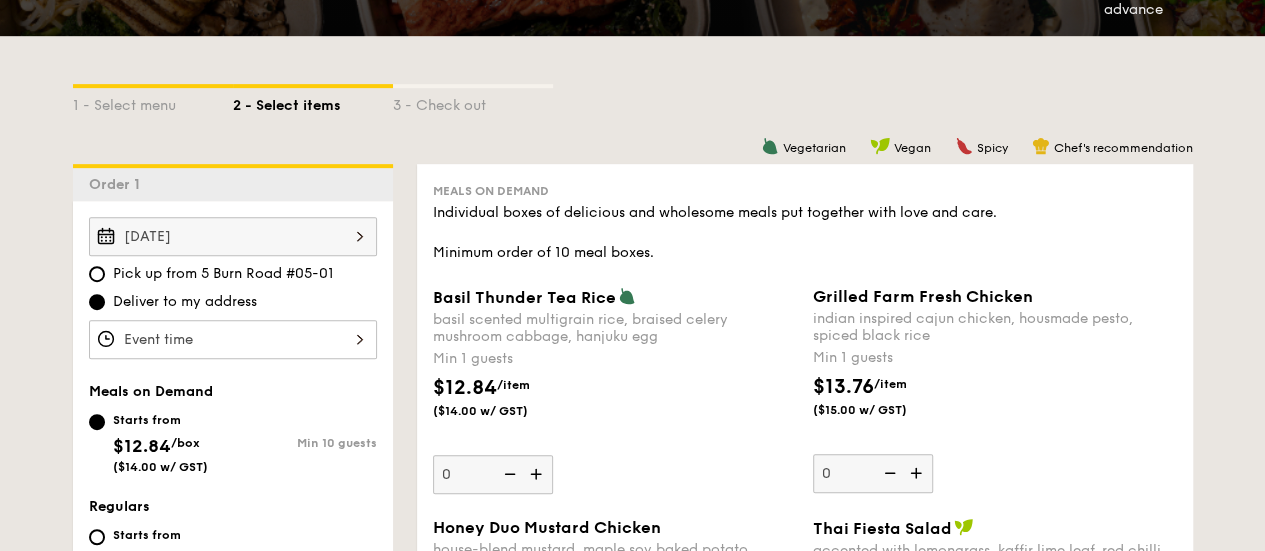 click at bounding box center [233, 339] 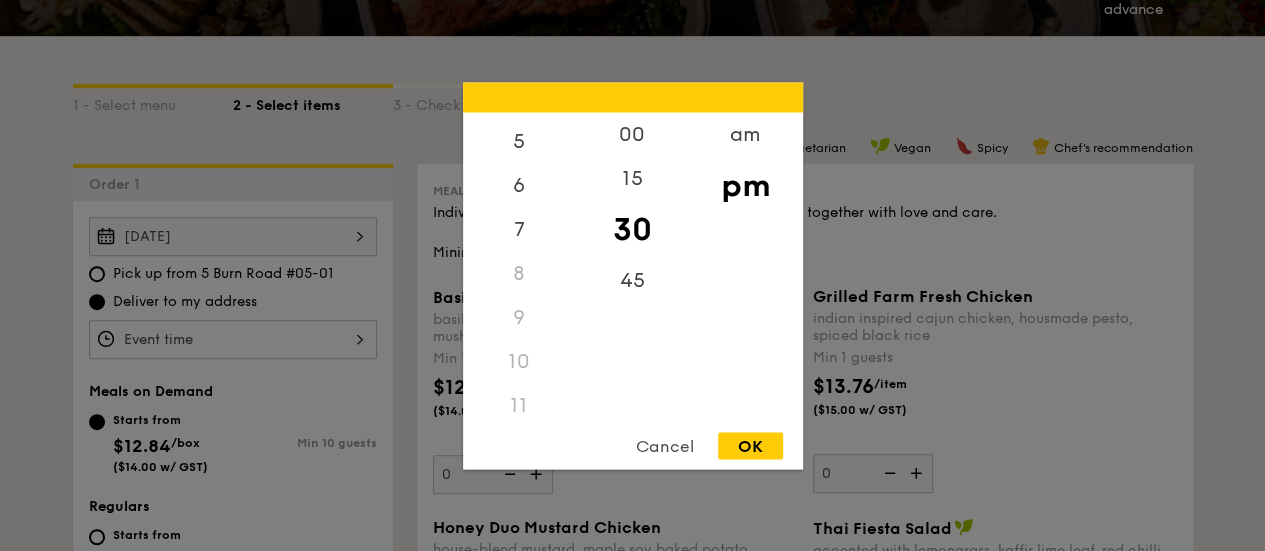 scroll, scrollTop: 250, scrollLeft: 0, axis: vertical 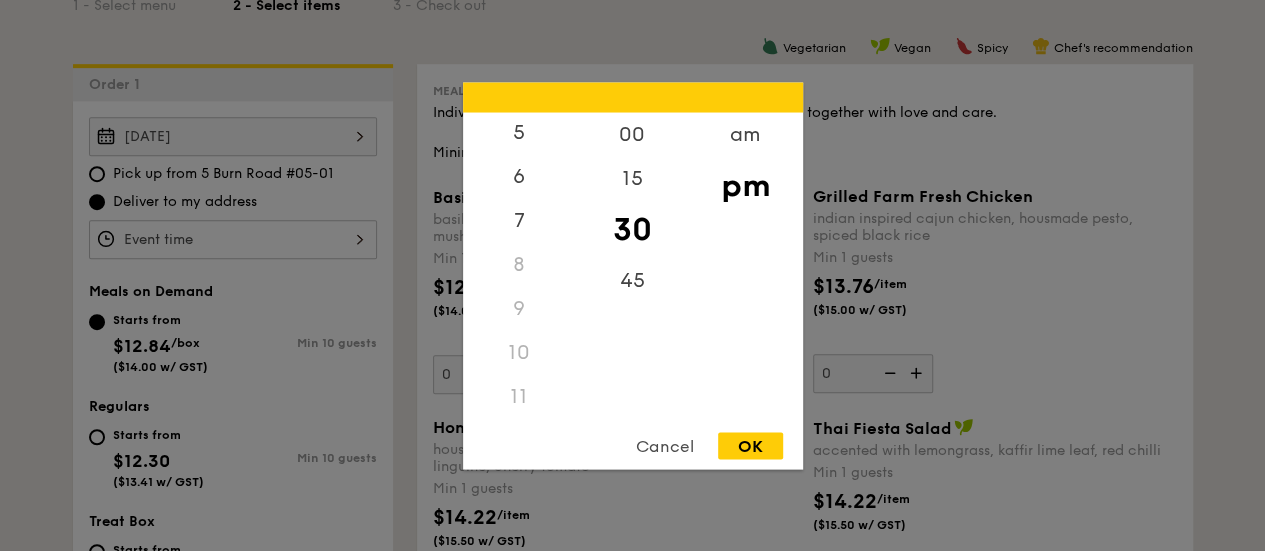 click on "11" at bounding box center [519, 396] 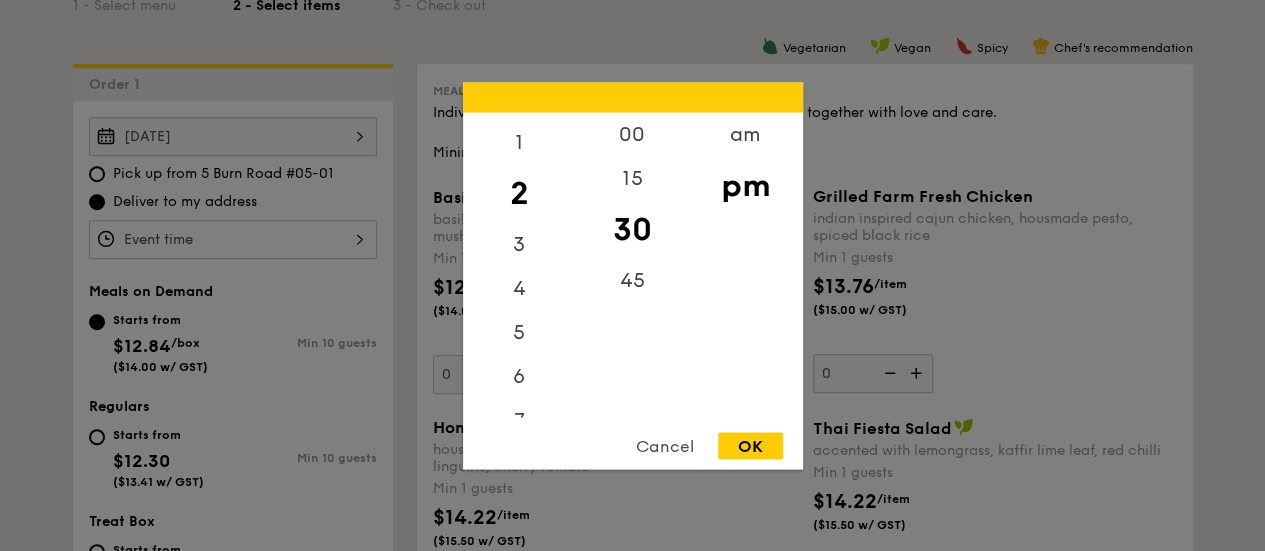 scroll, scrollTop: 0, scrollLeft: 0, axis: both 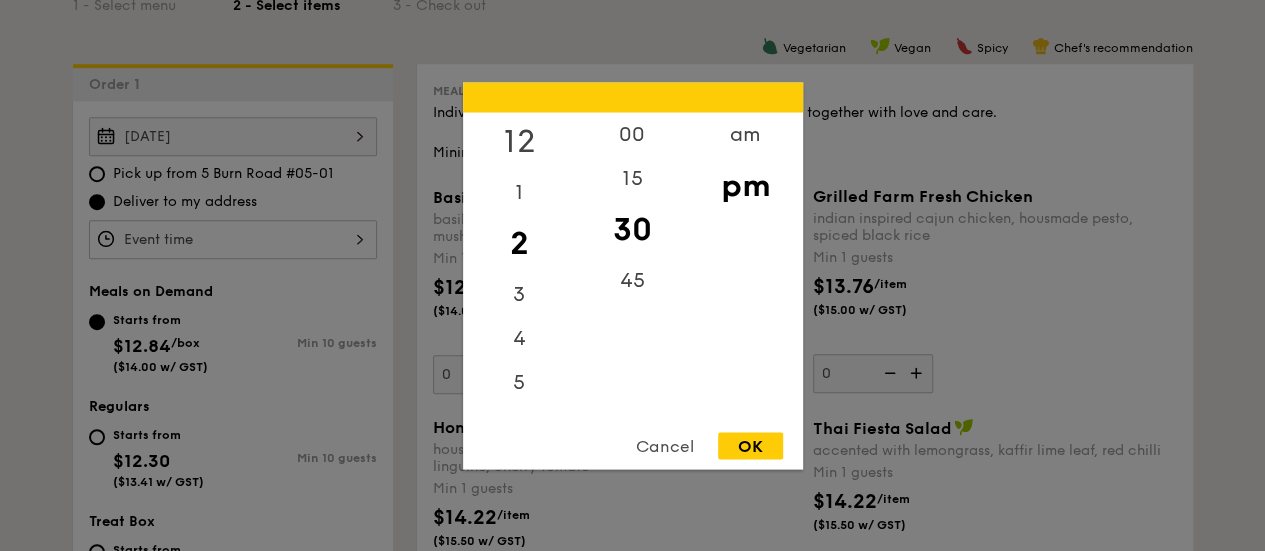 click on "12" at bounding box center (519, 141) 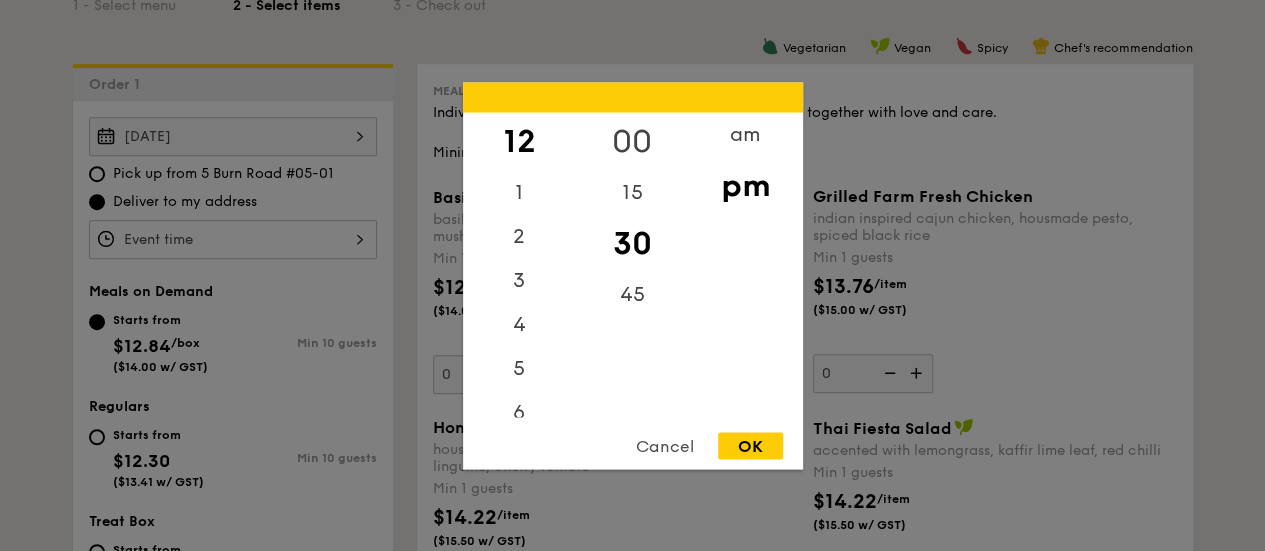click on "00" at bounding box center (632, 141) 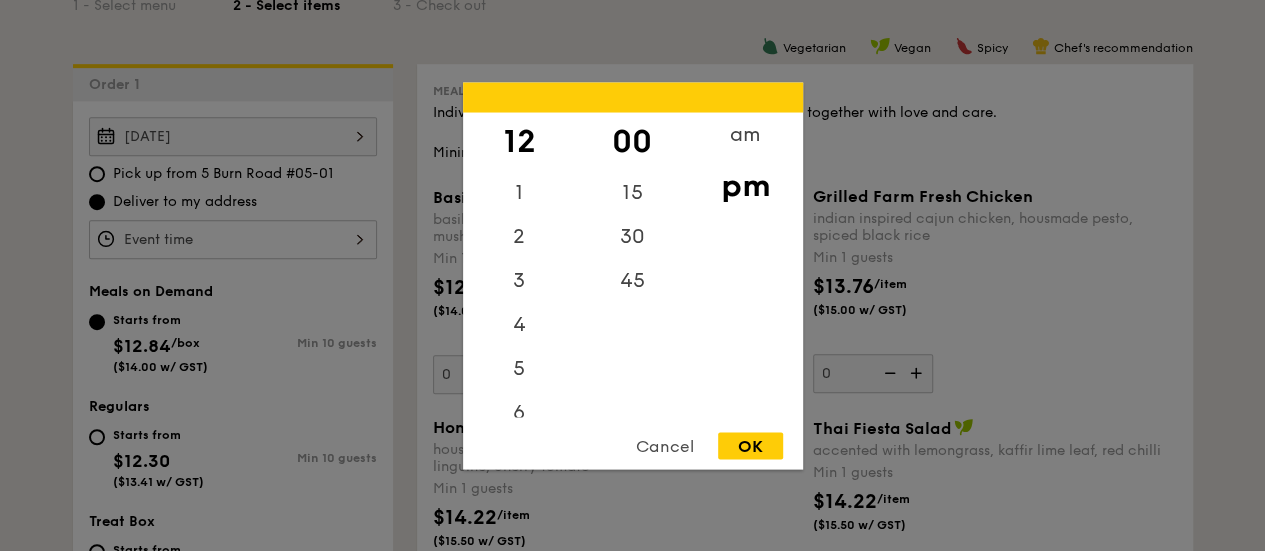 click on "OK" at bounding box center [750, 445] 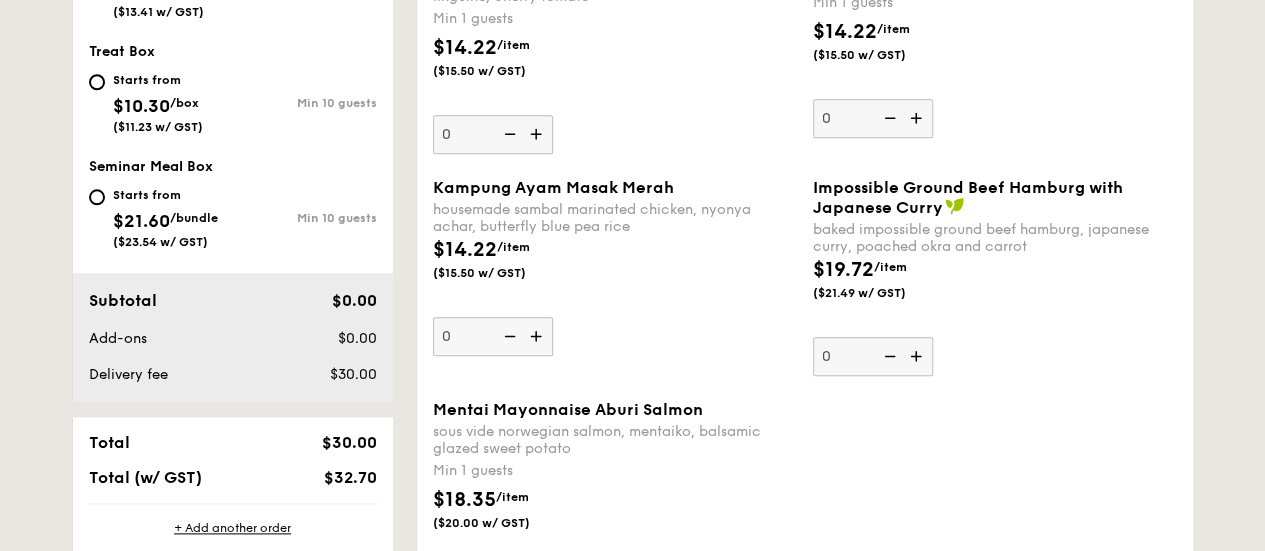 scroll, scrollTop: 1000, scrollLeft: 0, axis: vertical 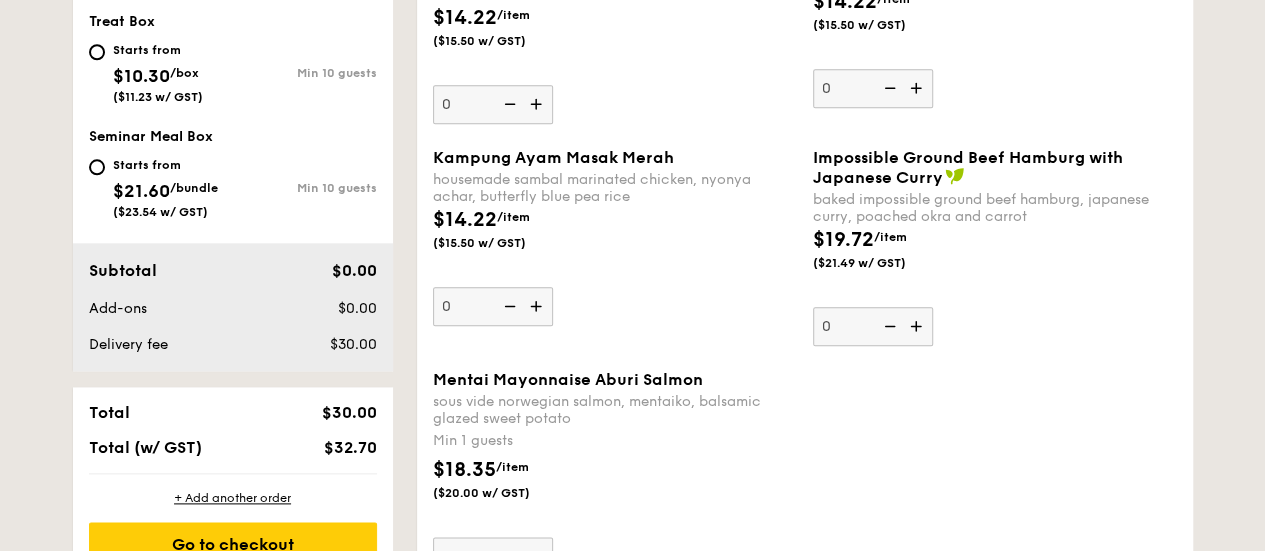 click at bounding box center (918, 326) 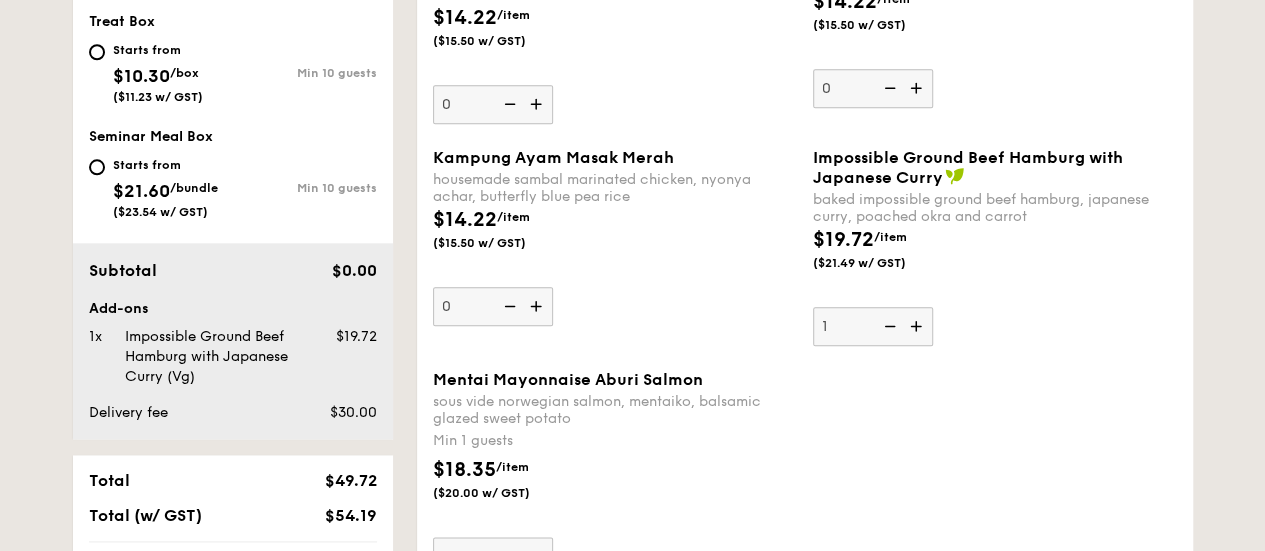click at bounding box center [538, 306] 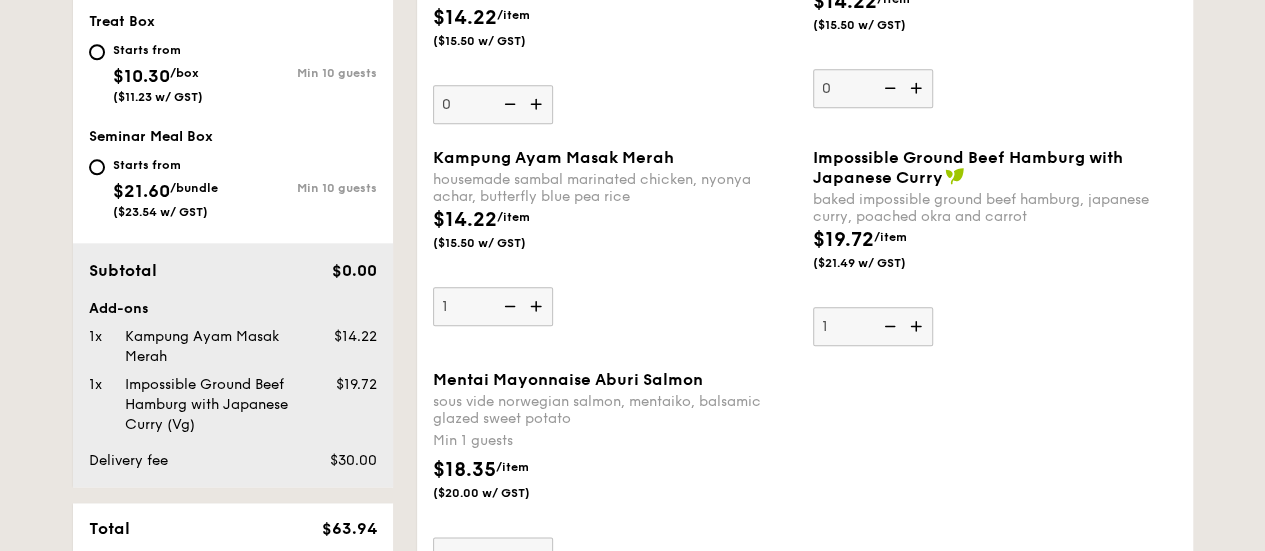 click at bounding box center (538, 306) 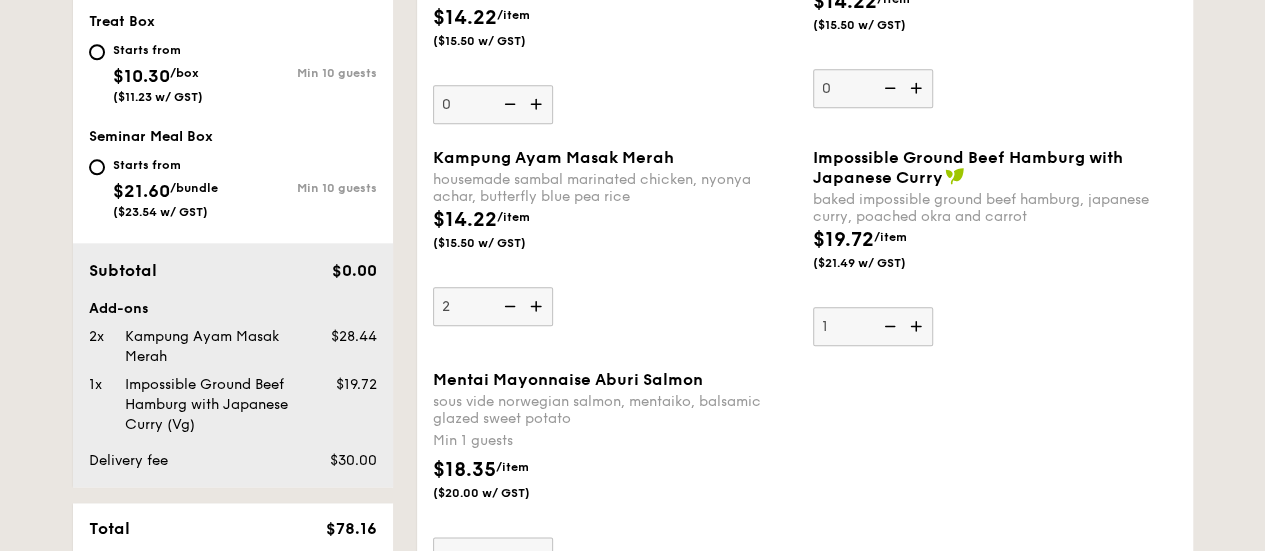 click at bounding box center [538, 306] 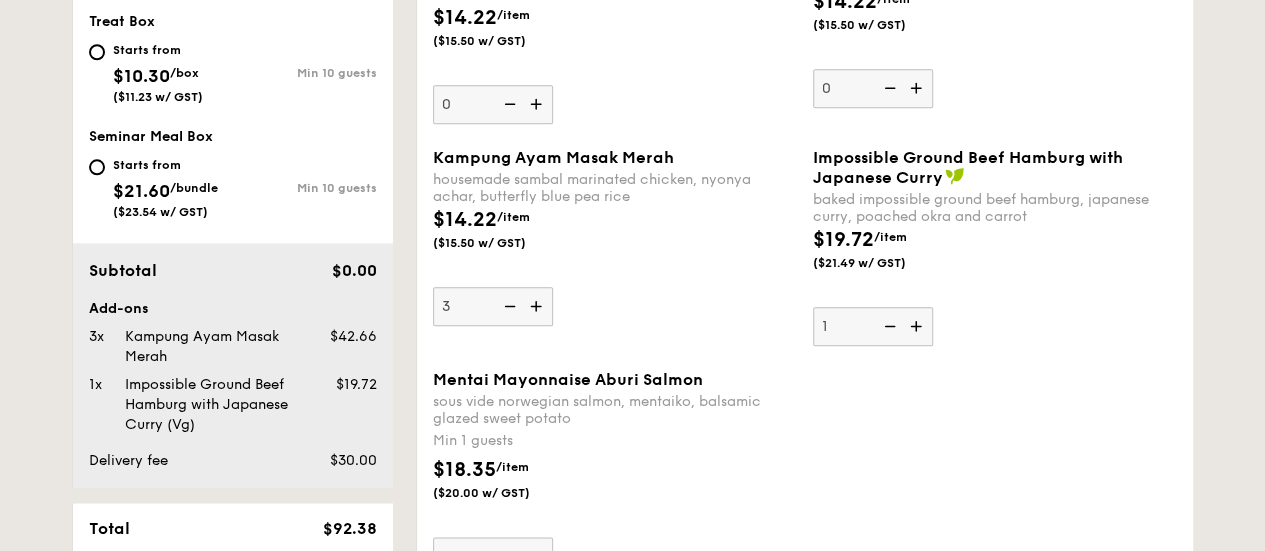 click at bounding box center [538, 306] 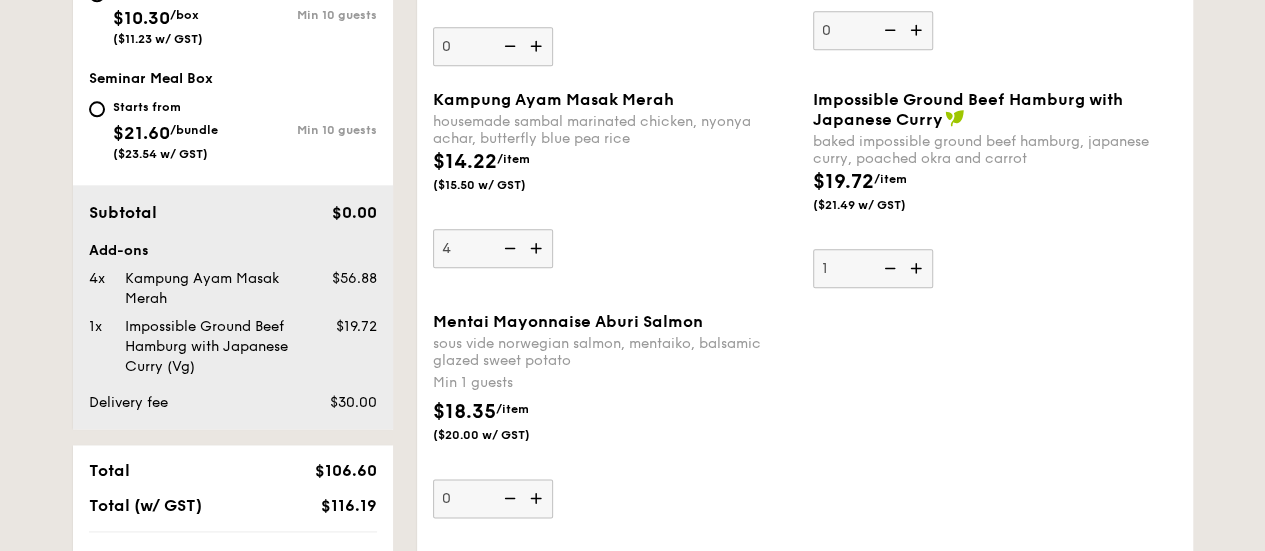 scroll, scrollTop: 1100, scrollLeft: 0, axis: vertical 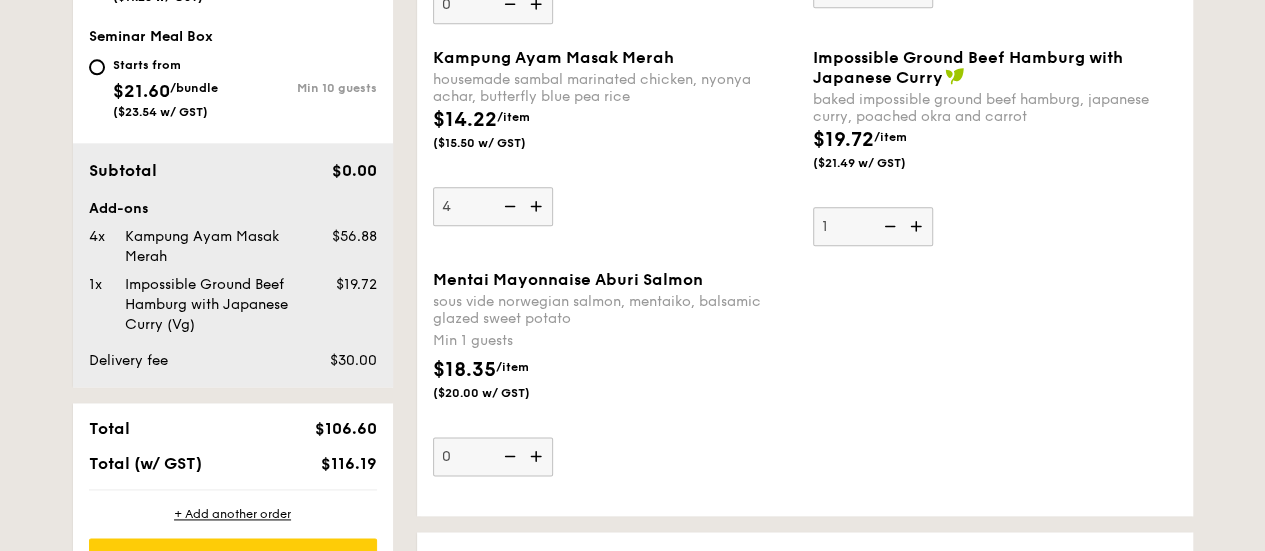 click at bounding box center (538, 456) 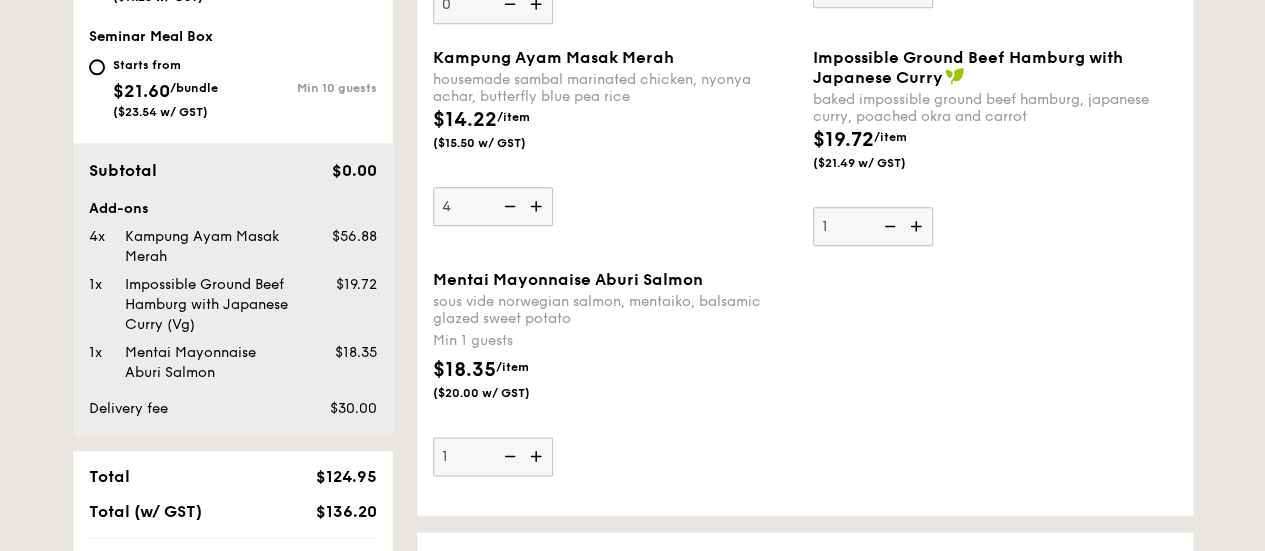 click at bounding box center (538, 456) 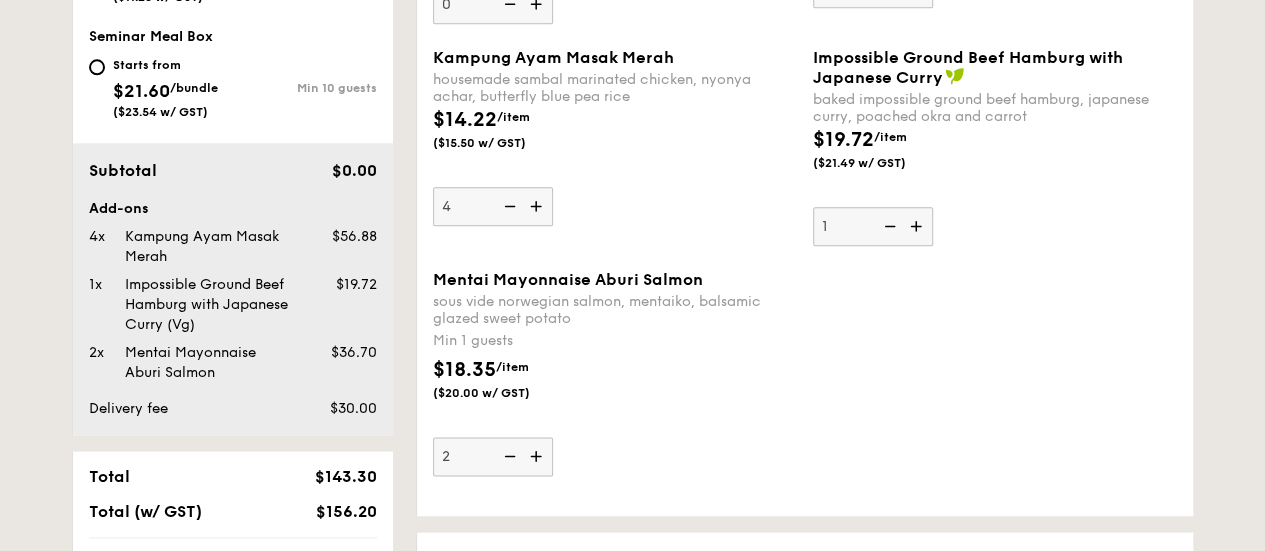 click at bounding box center [538, 456] 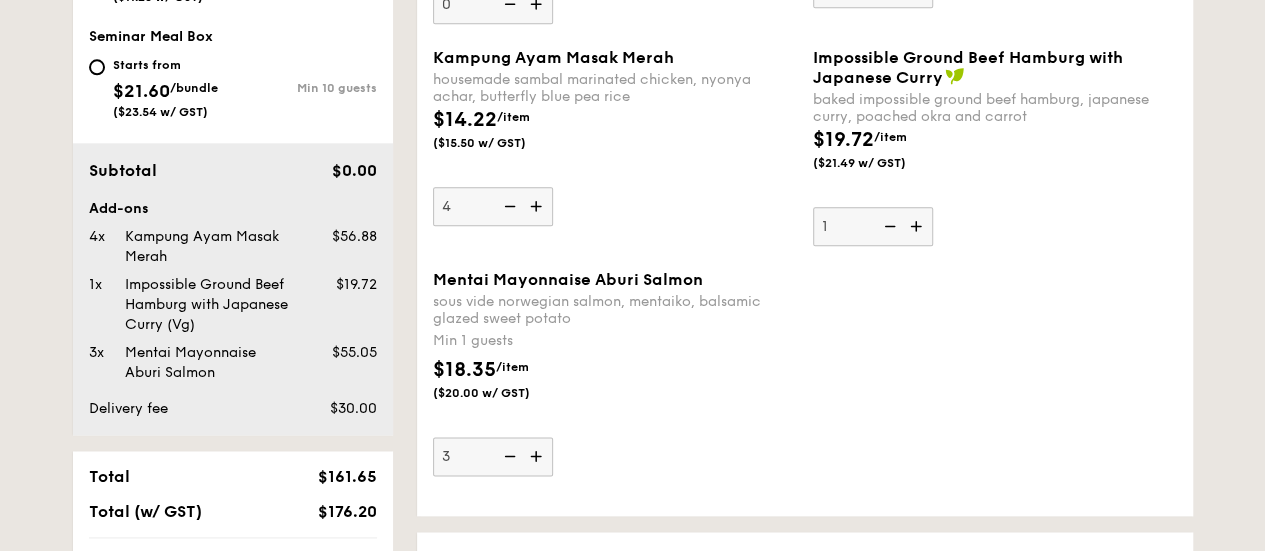 click at bounding box center [538, 456] 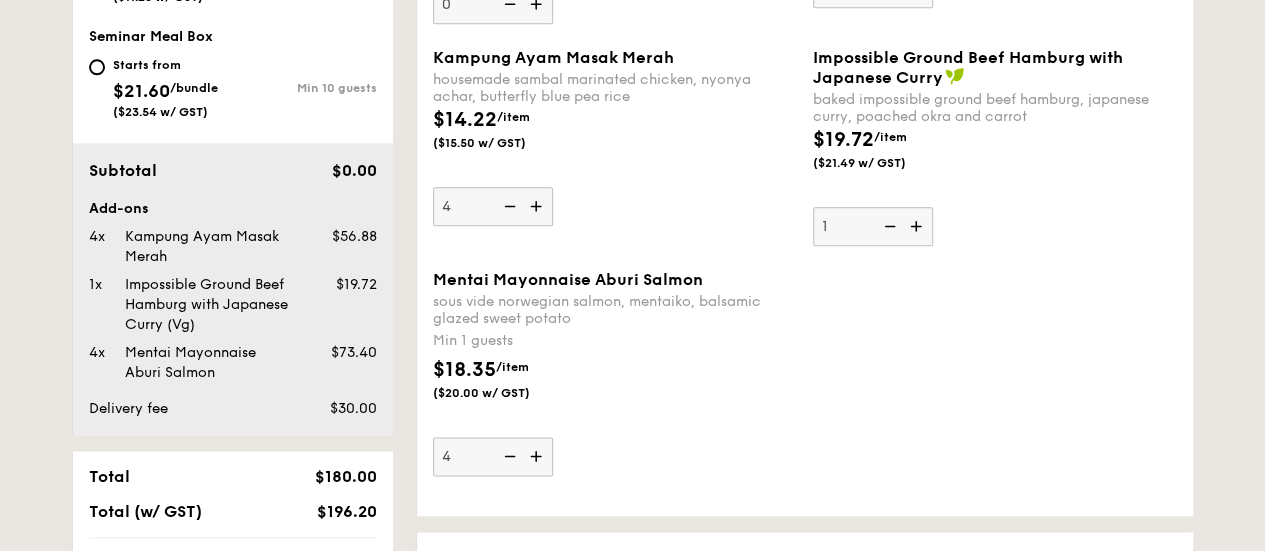 click at bounding box center (538, 456) 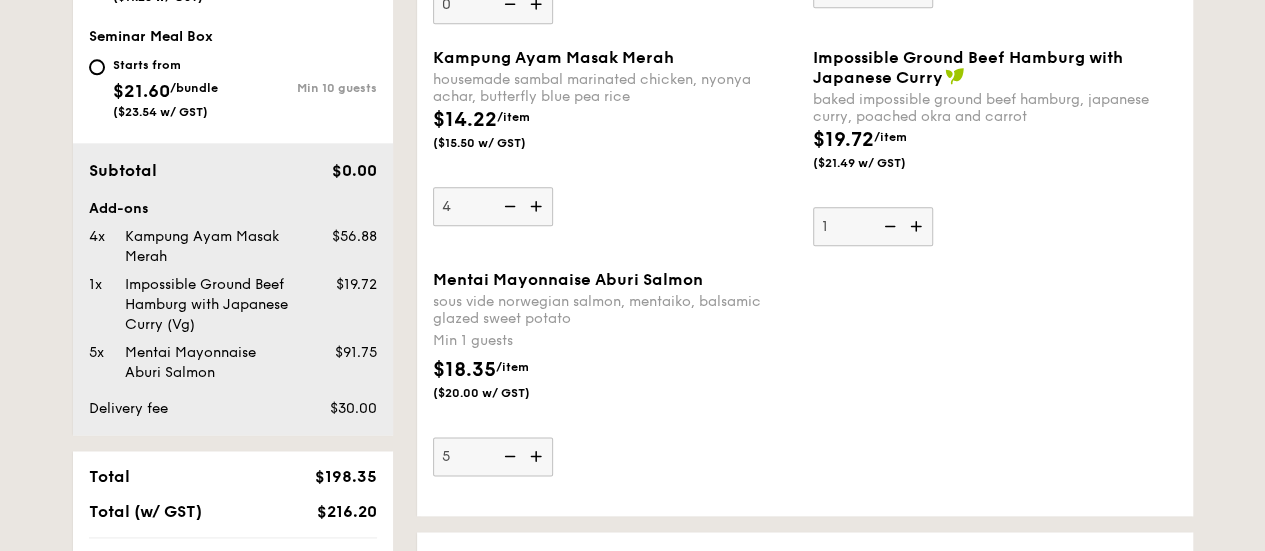 click at bounding box center (538, 456) 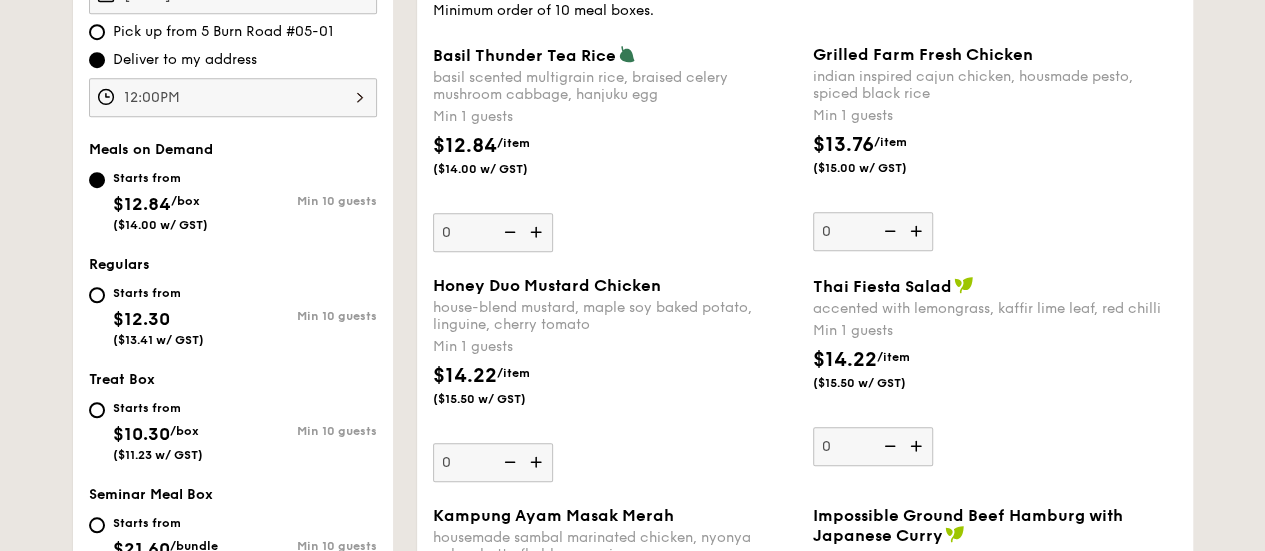 scroll, scrollTop: 600, scrollLeft: 0, axis: vertical 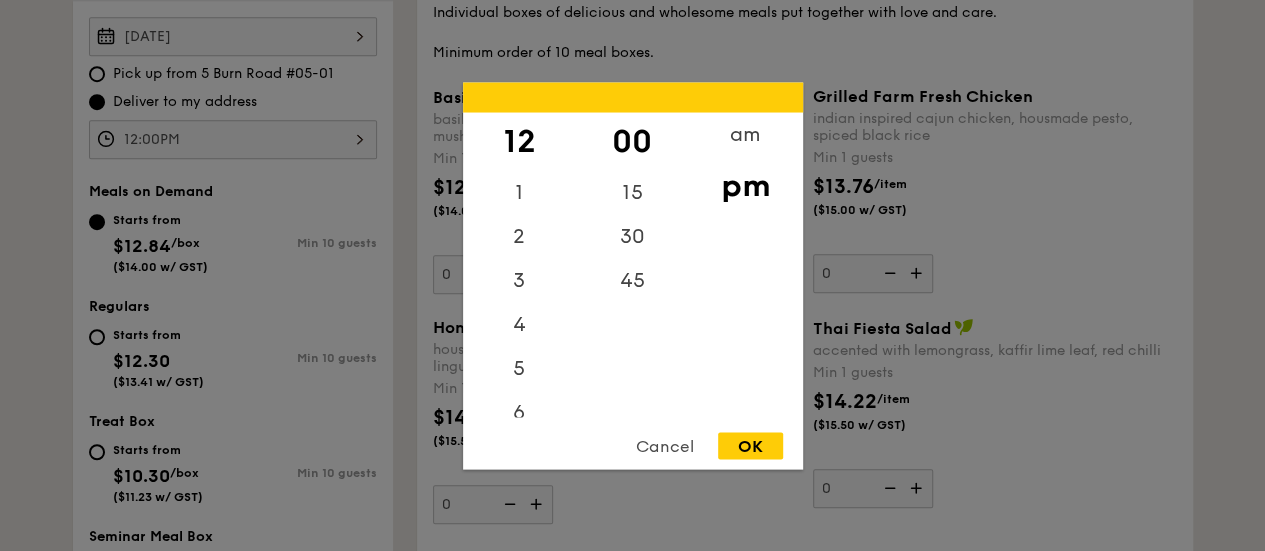 click on "12:00PM              12 1 2 3 4 5 6 7 8 9 10 11   00 15 30 45   am   pm   Cancel   OK" at bounding box center (233, 139) 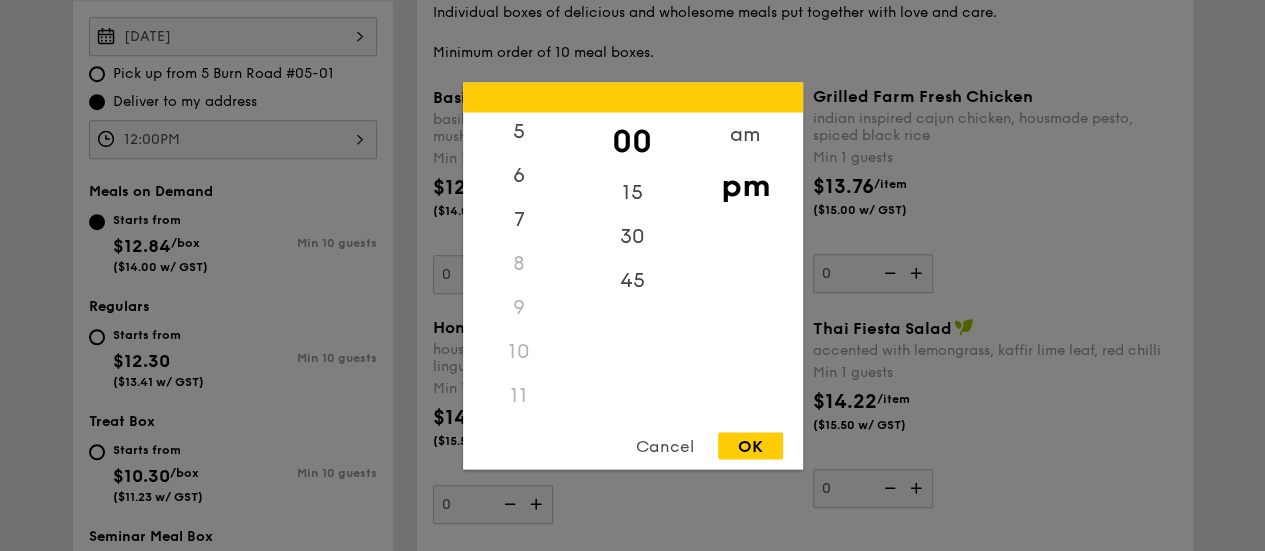 scroll, scrollTop: 236, scrollLeft: 0, axis: vertical 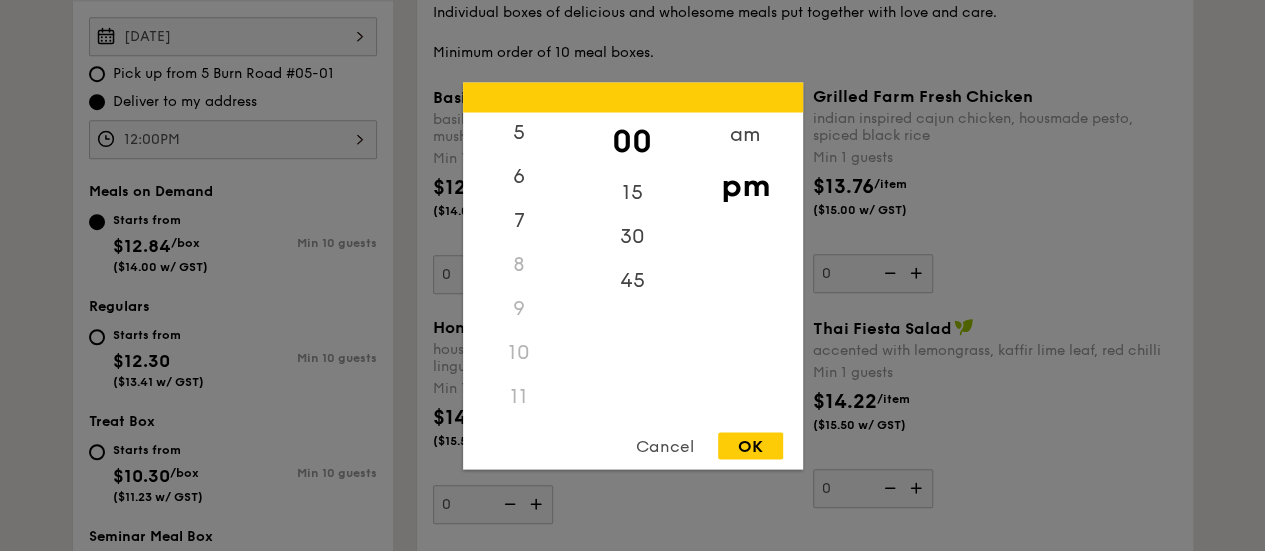 click on "11" at bounding box center (519, 396) 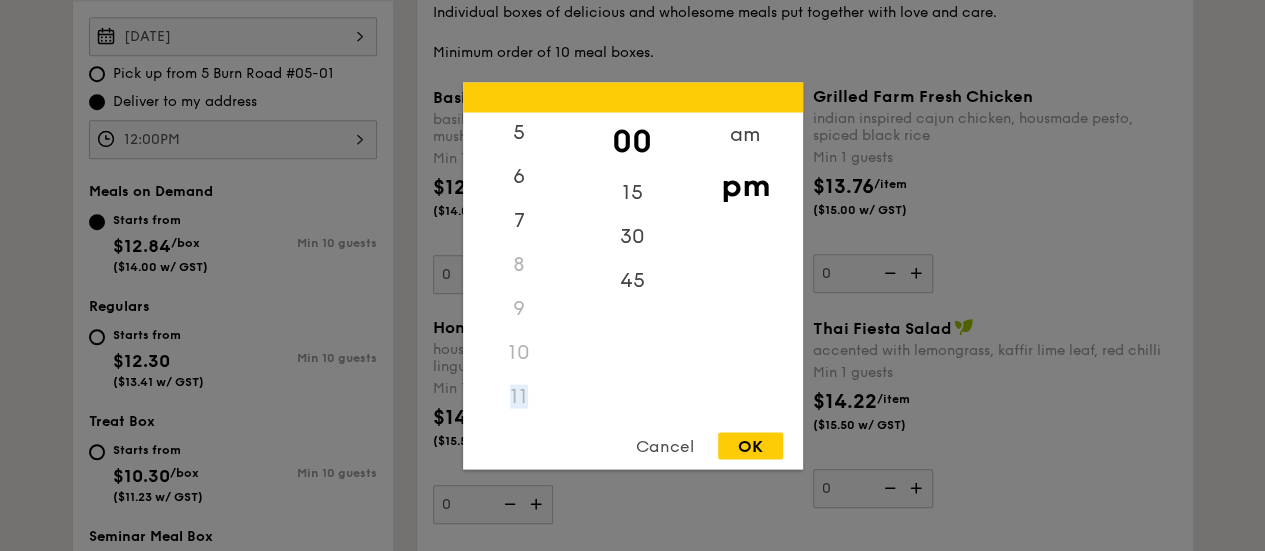 click on "11" at bounding box center [519, 396] 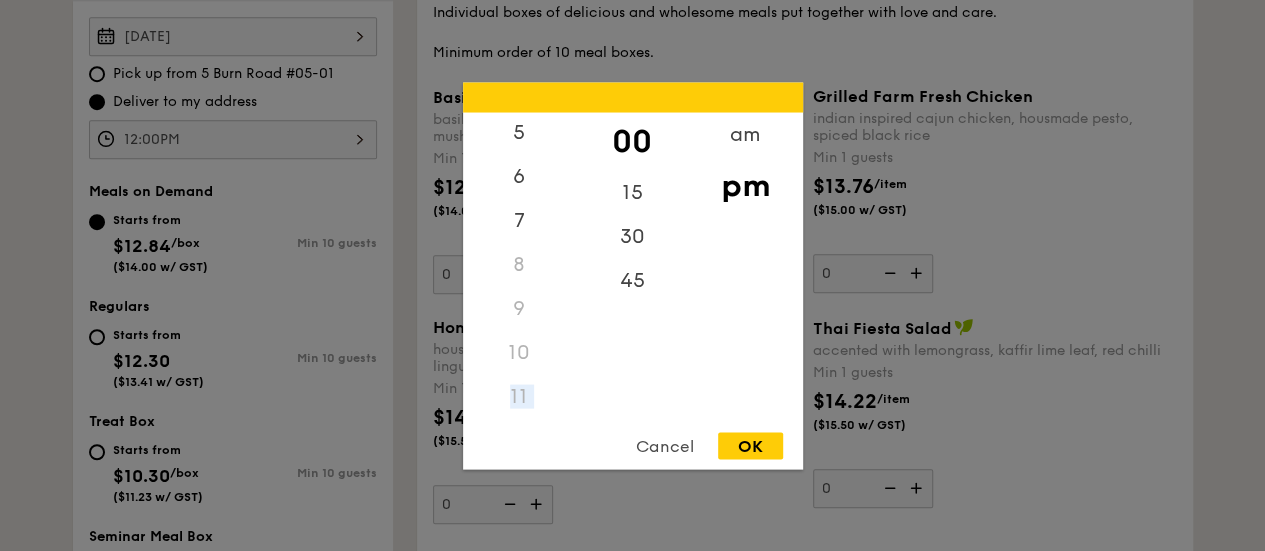 click on "11" at bounding box center (519, 396) 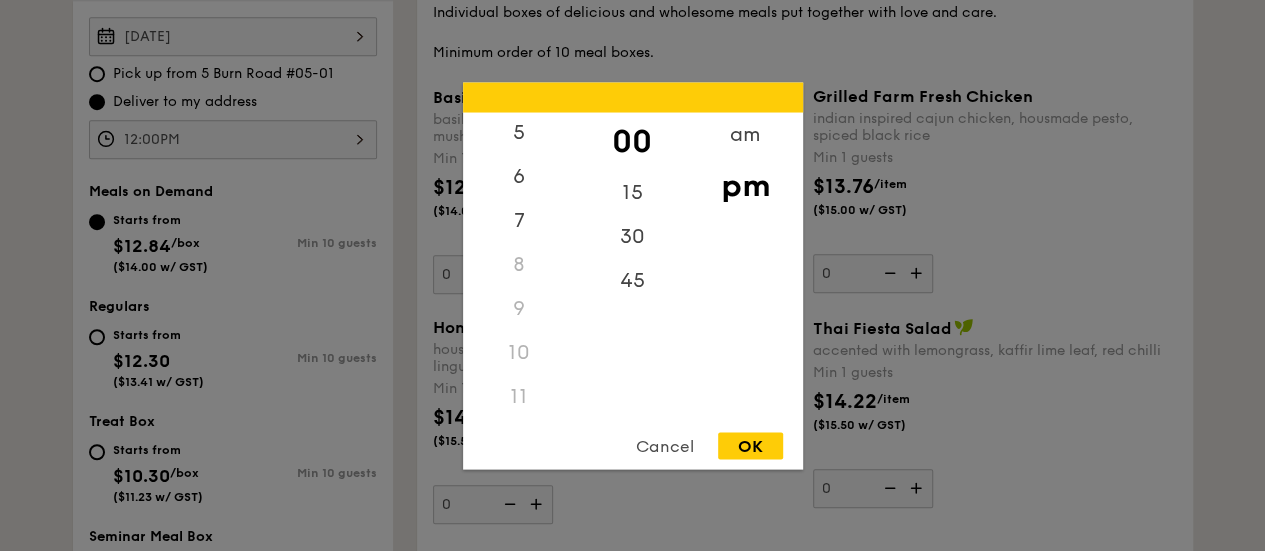 click on "OK" at bounding box center [750, 445] 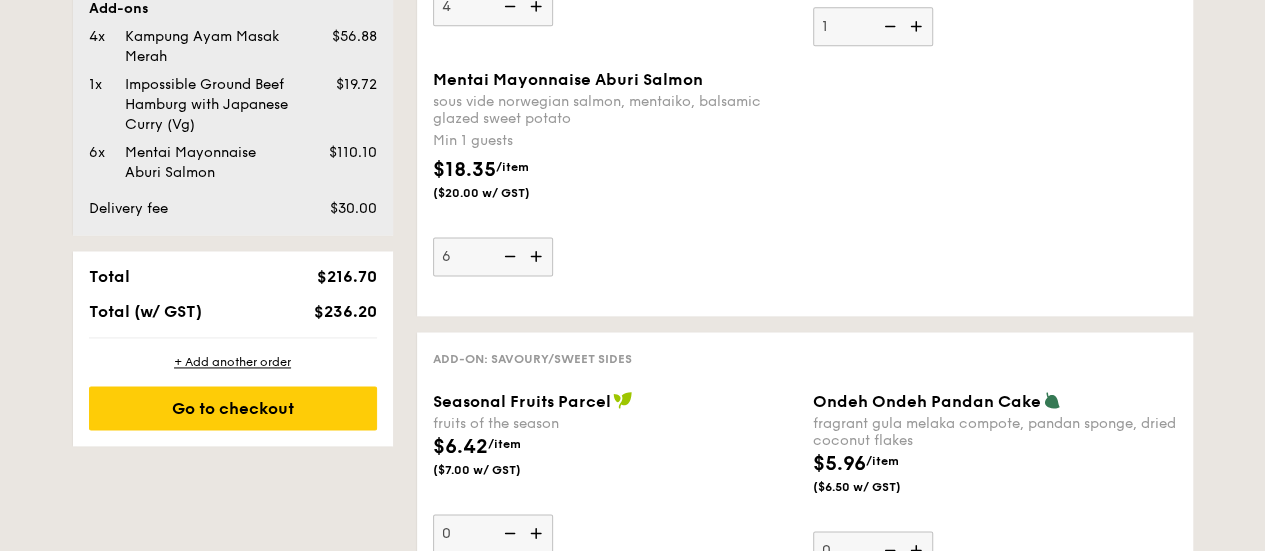 scroll, scrollTop: 1400, scrollLeft: 0, axis: vertical 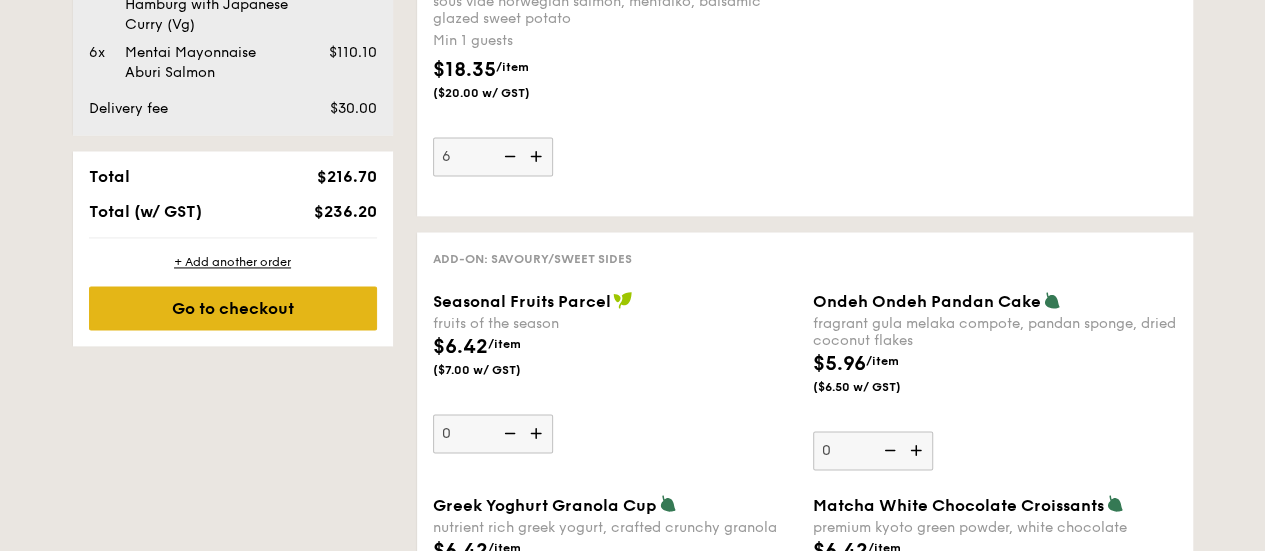 click on "Go to checkout" at bounding box center (233, 308) 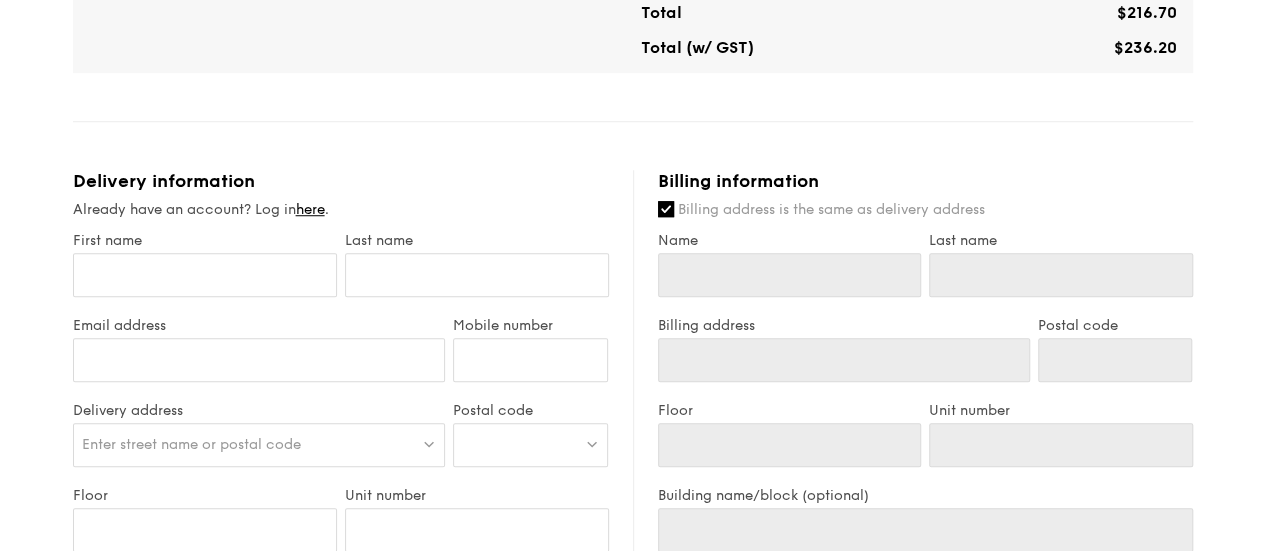 scroll, scrollTop: 700, scrollLeft: 0, axis: vertical 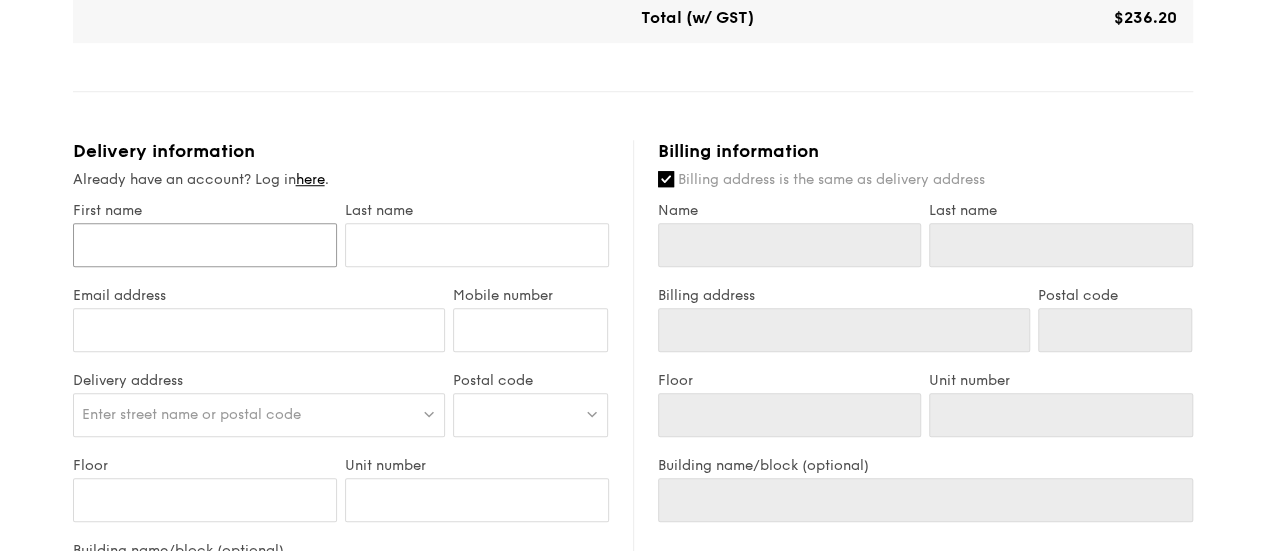 click on "First name" at bounding box center (205, 245) 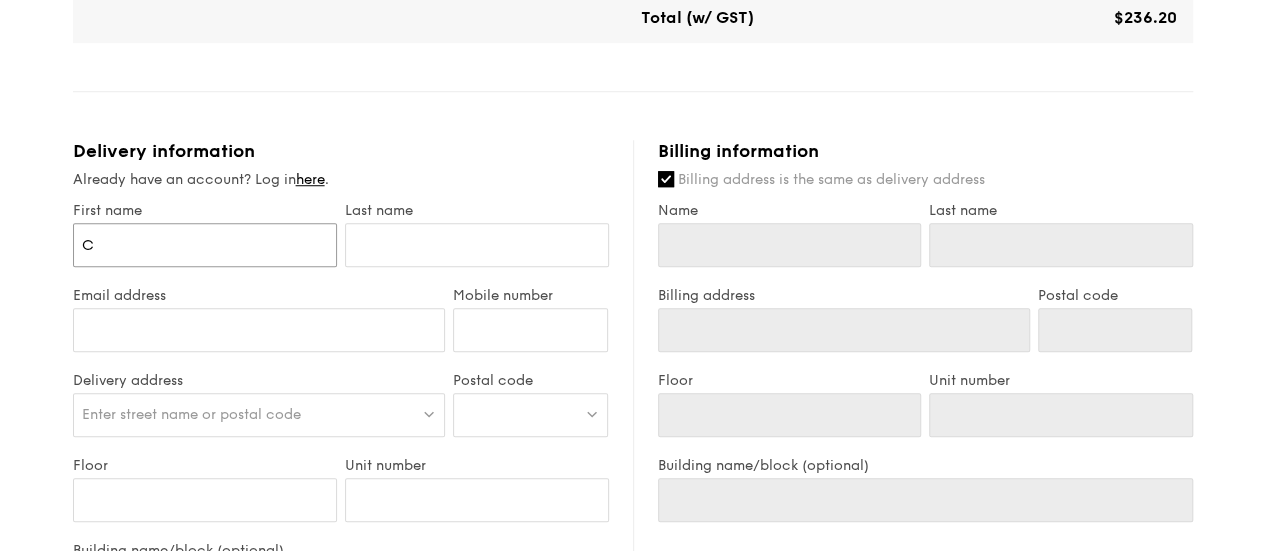 type on "C" 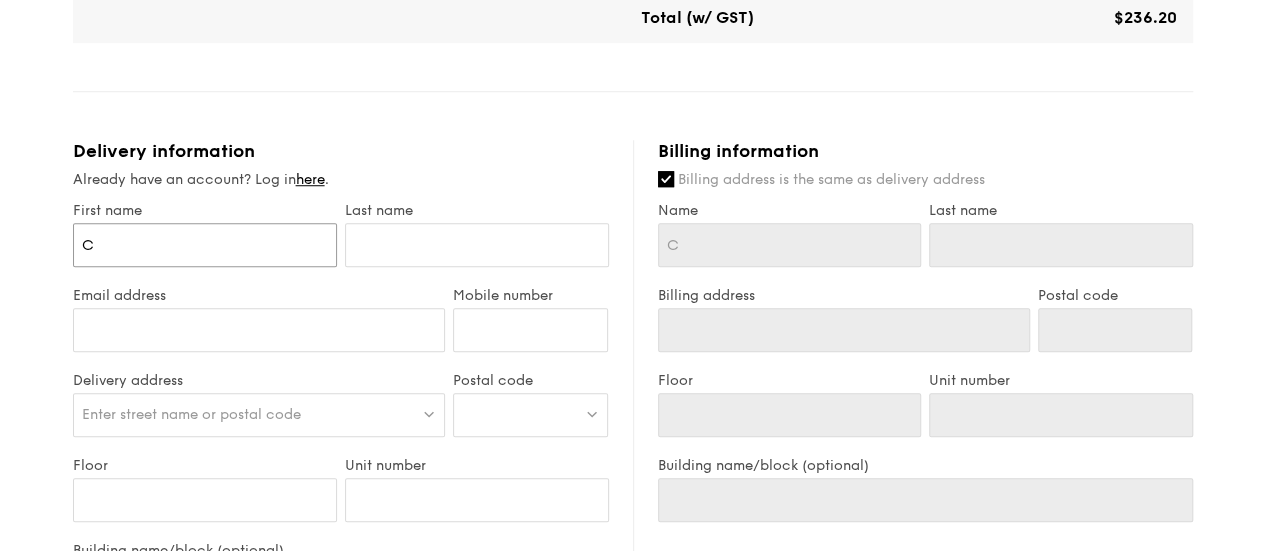 type on "[FIRST]" 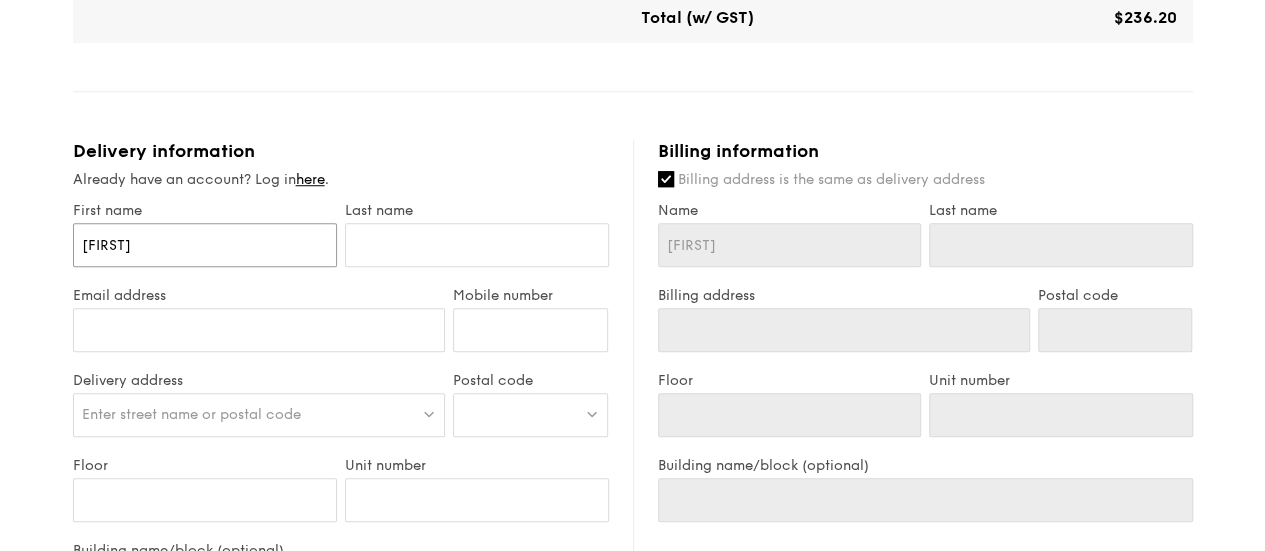 type on "[NAME]" 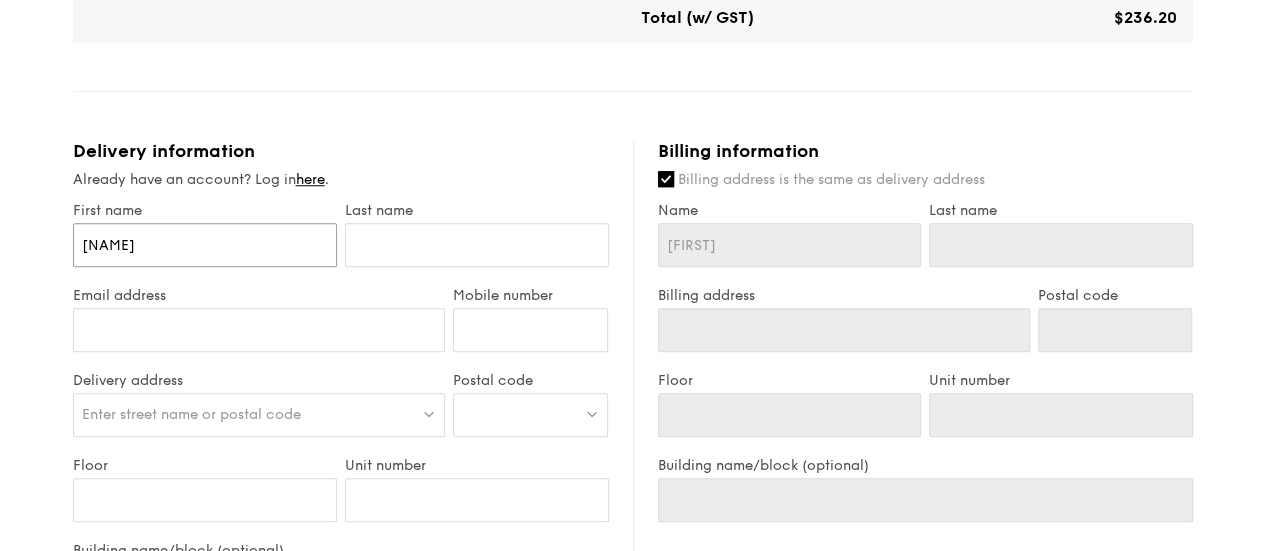 type on "[NAME]" 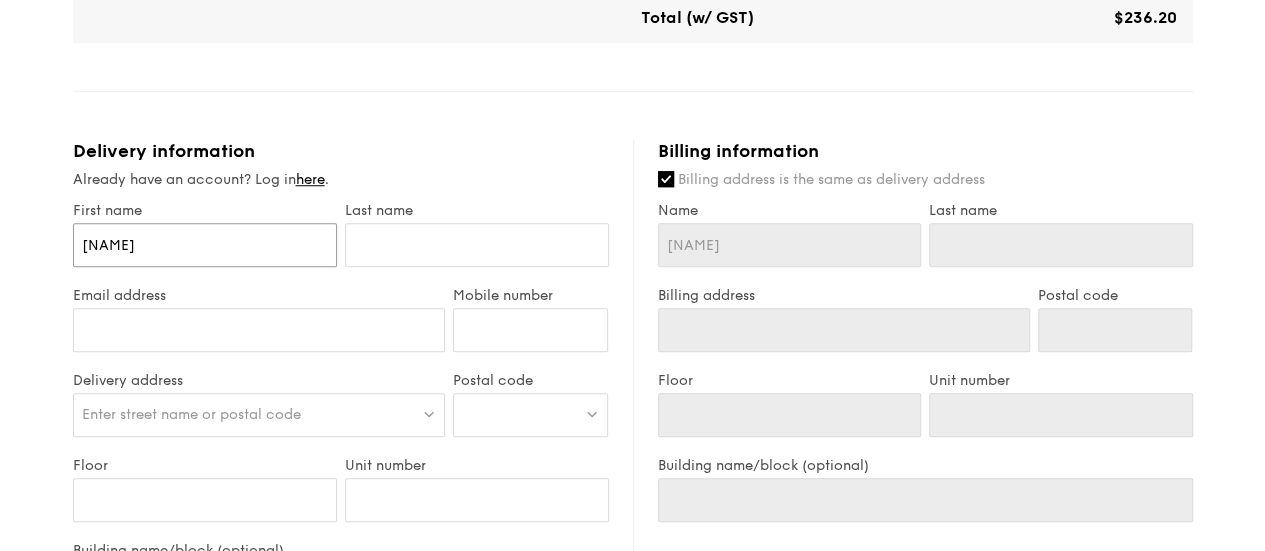 type on "[LAST]" 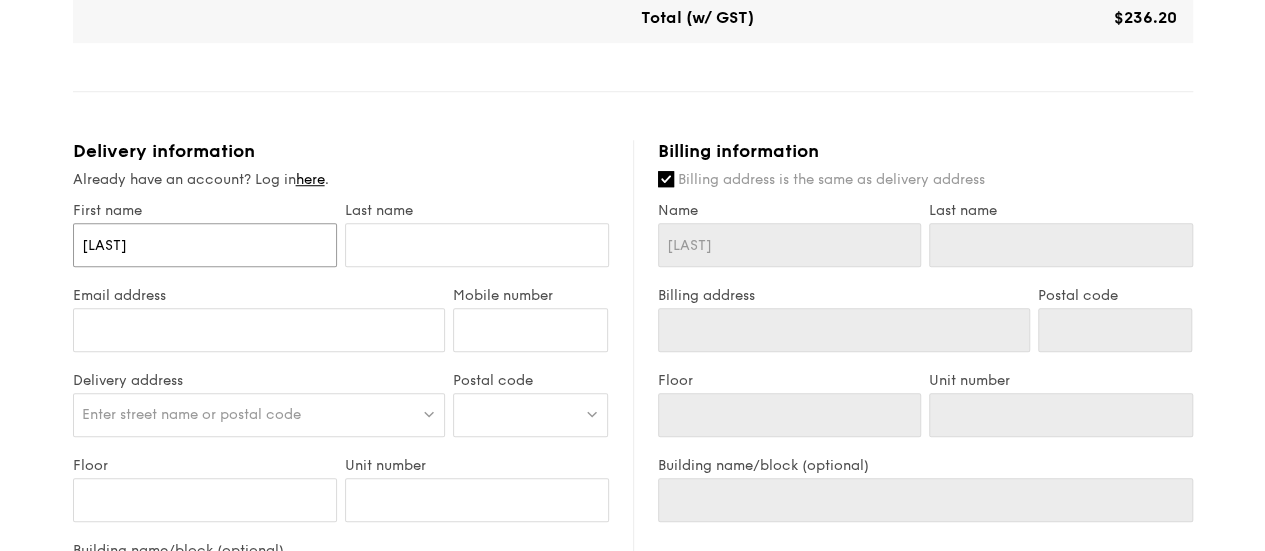 type on "[LAST]" 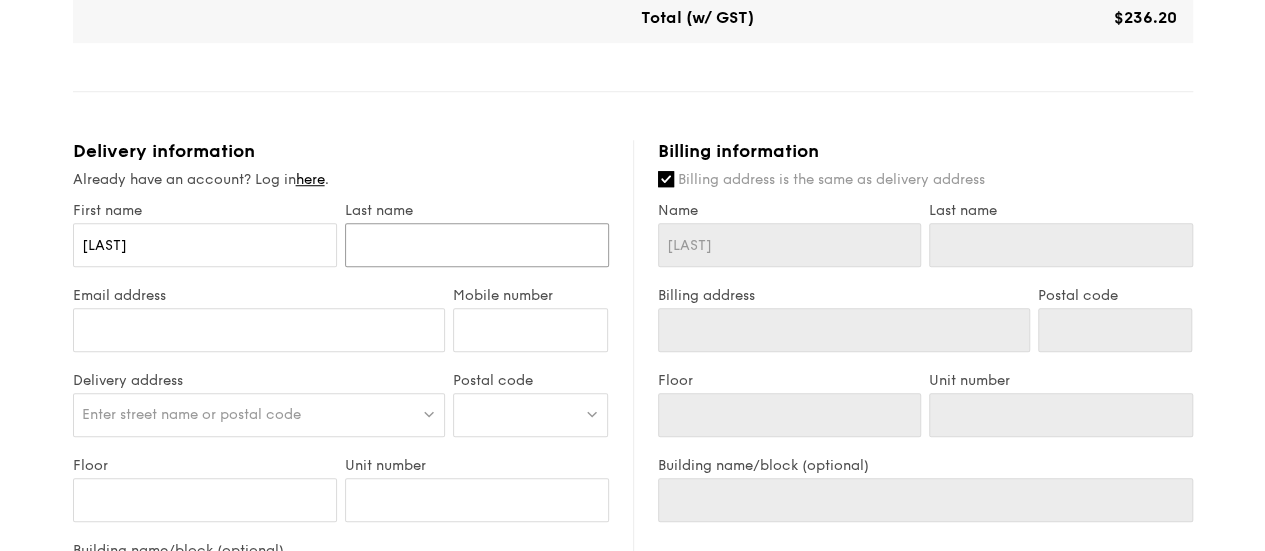 click at bounding box center (477, 245) 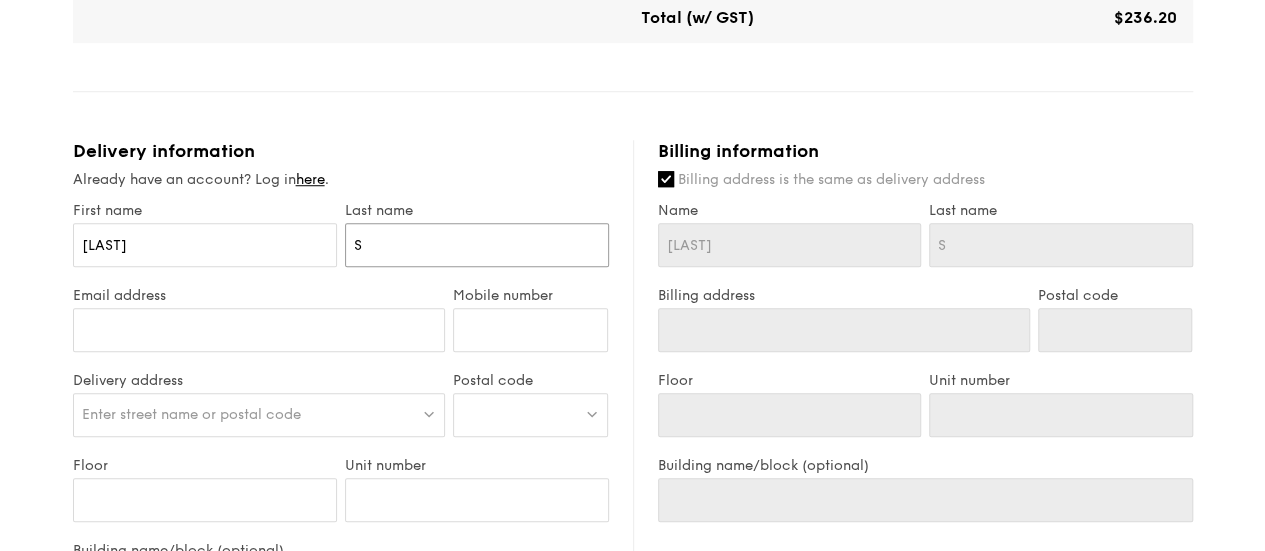 type on "[NAME]" 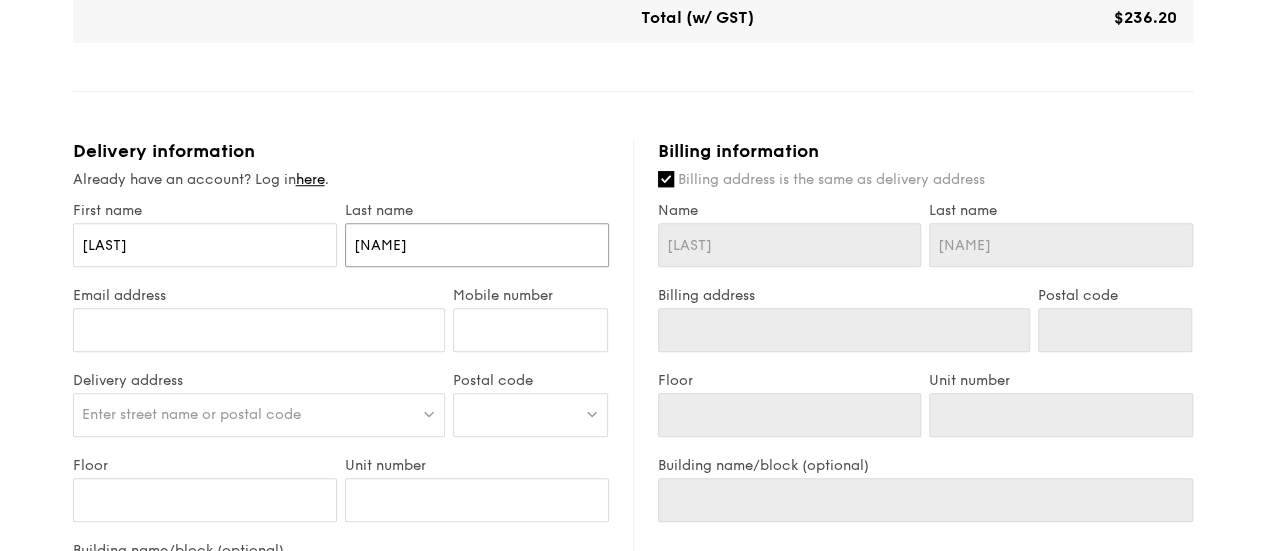 type on "[FIRST]" 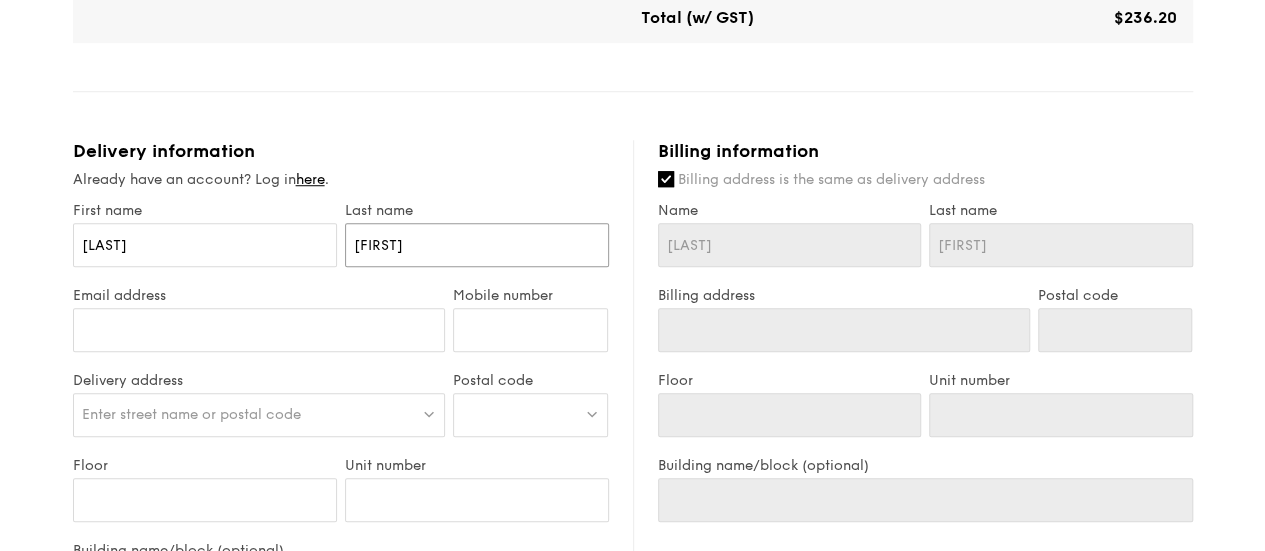 type on "[NAME]" 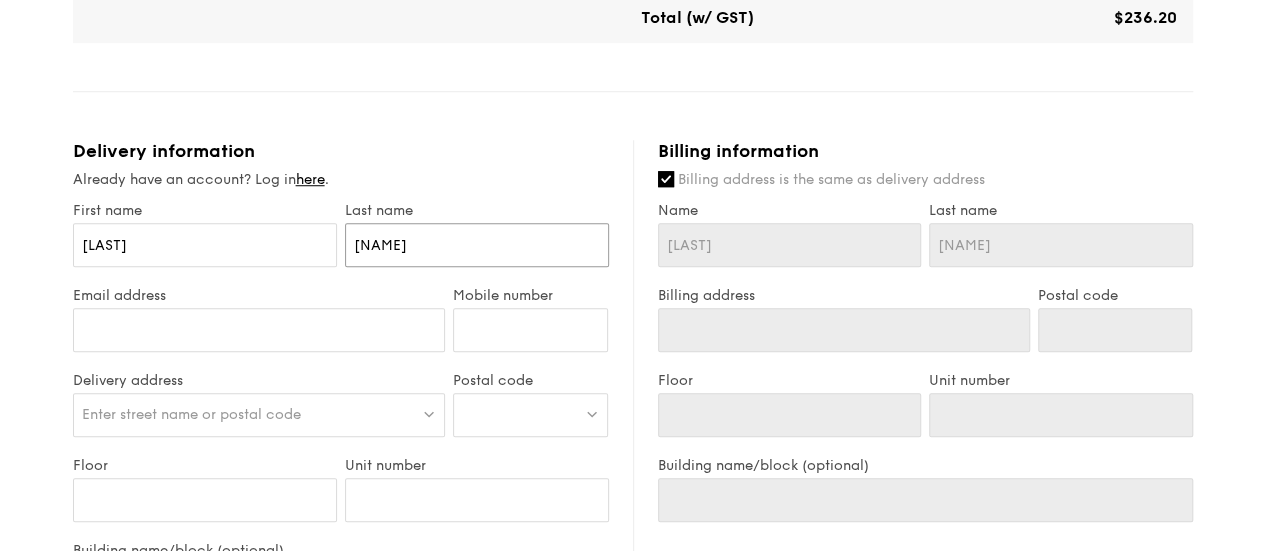 type on "Sandy" 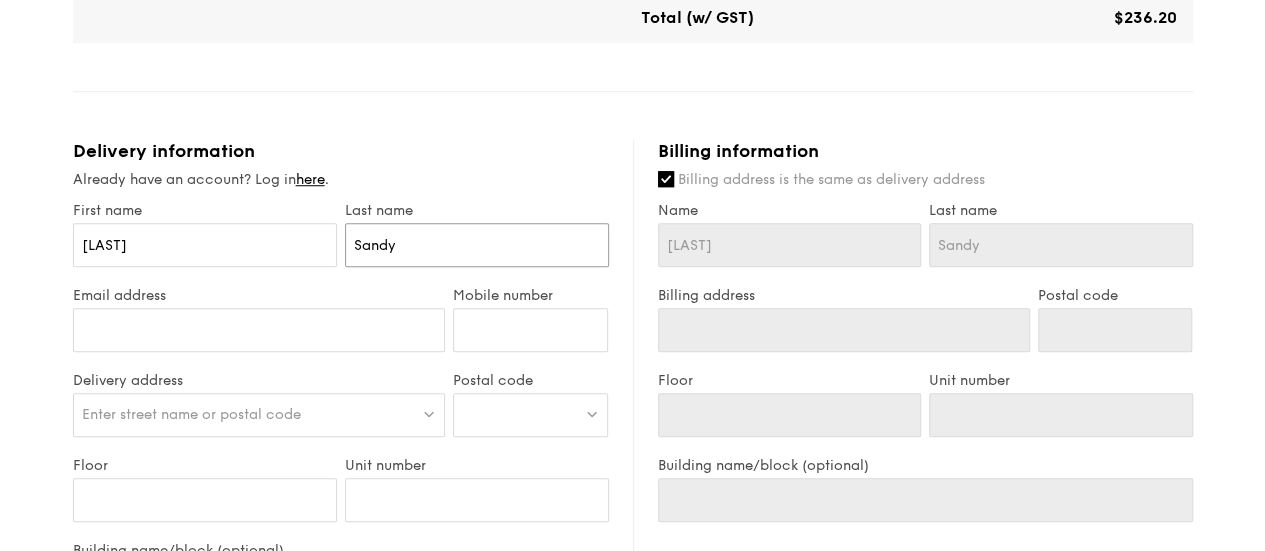type on "Sandy" 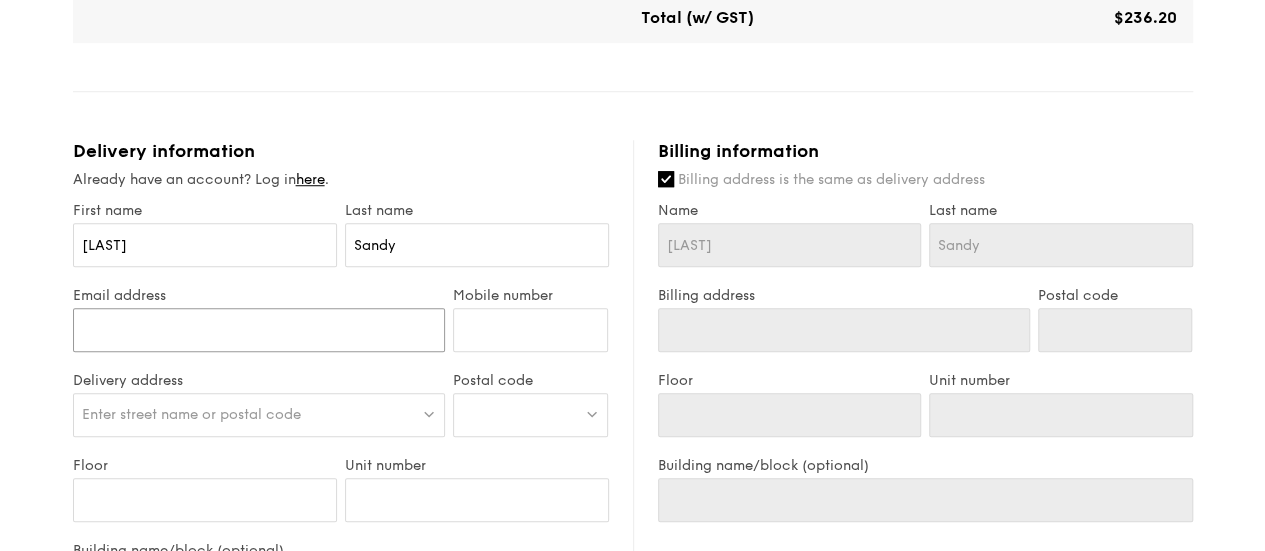click on "Email address" at bounding box center [259, 330] 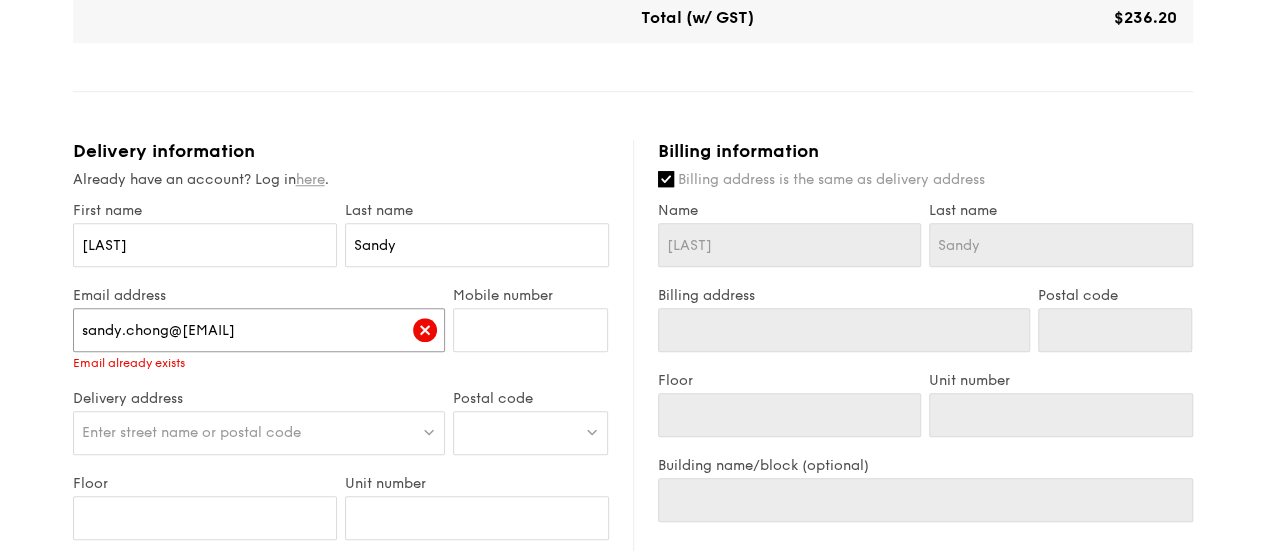 type on "sandy.chong@[EMAIL]" 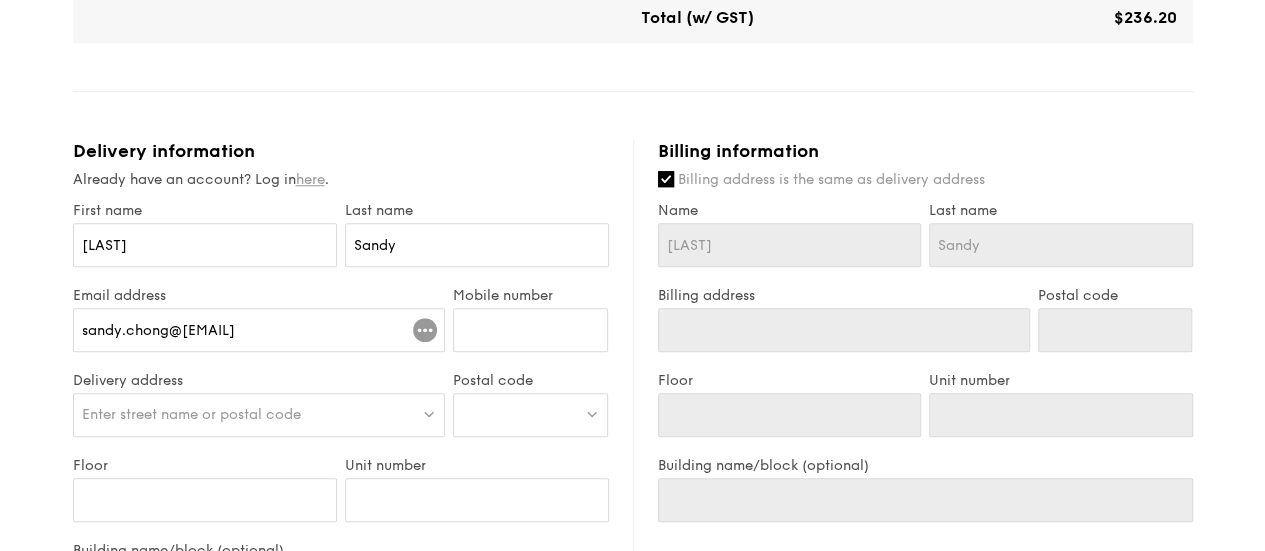click on "here" at bounding box center (310, 179) 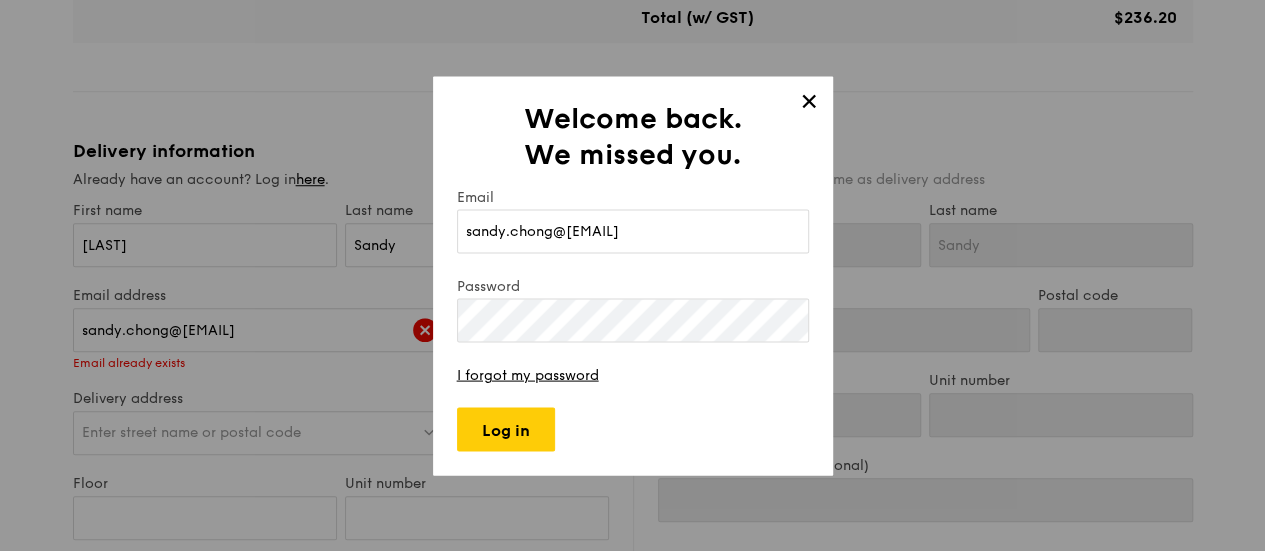 type on "sandy.chong@[EMAIL]" 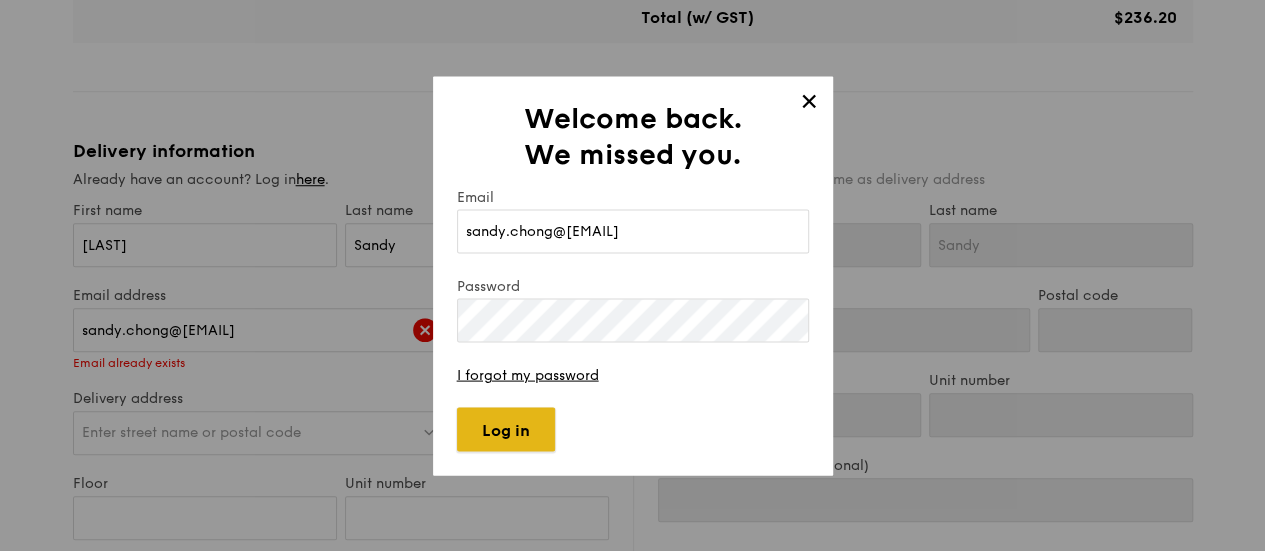 click on "Log in" at bounding box center [506, 429] 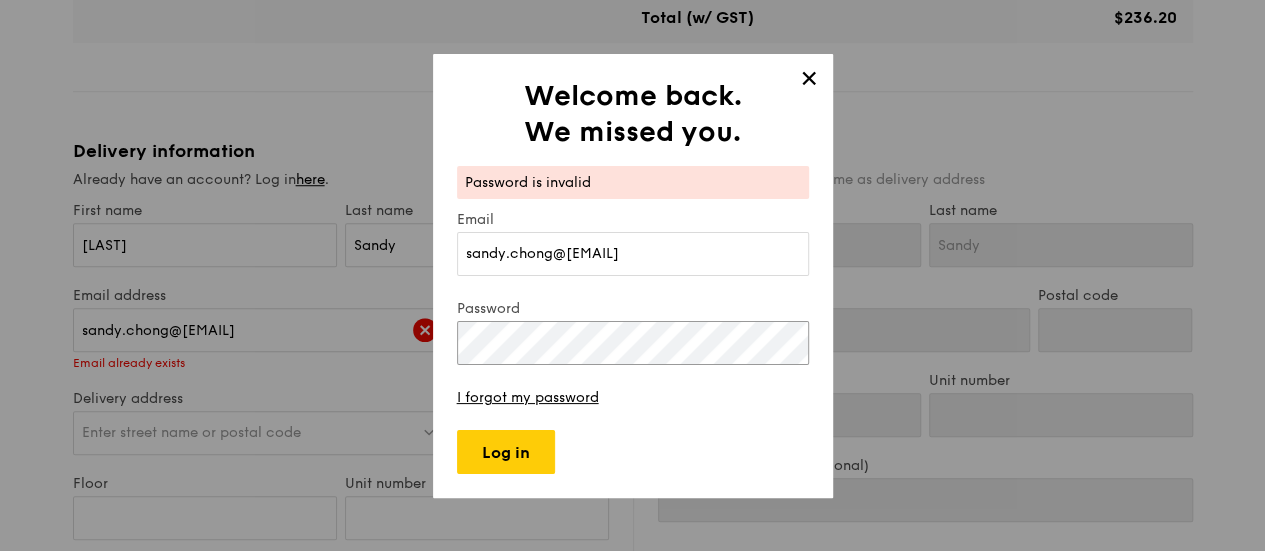 click on "✕
Welcome back. We missed you. Password  is invalid
Email
[EMAIL]
Password
I forgot my password
Log in" at bounding box center [632, 275] 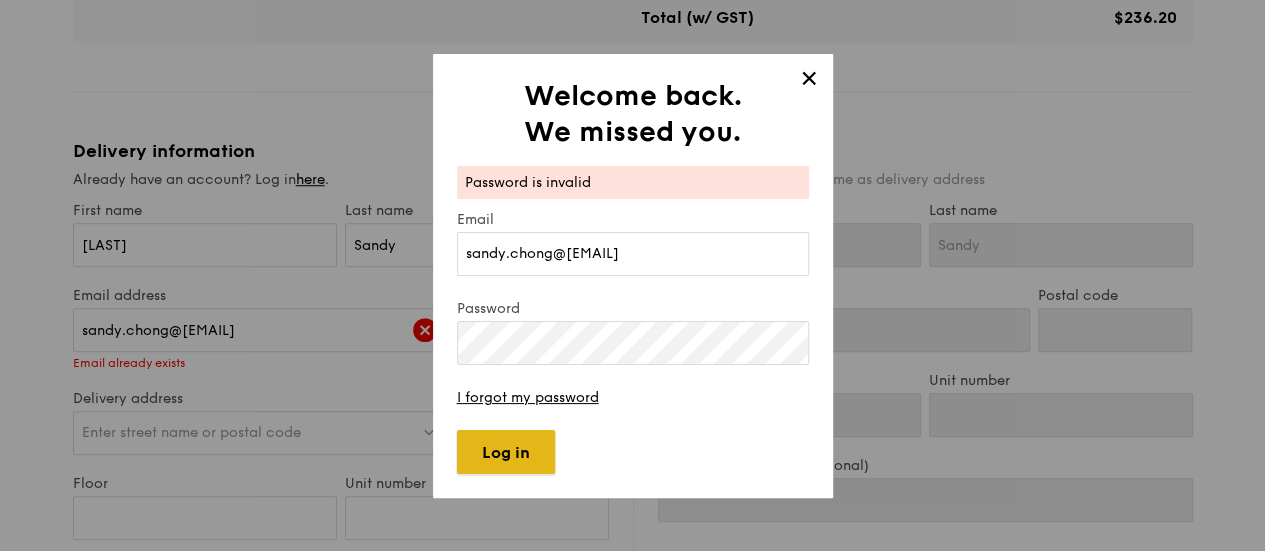click on "Log in" at bounding box center [506, 452] 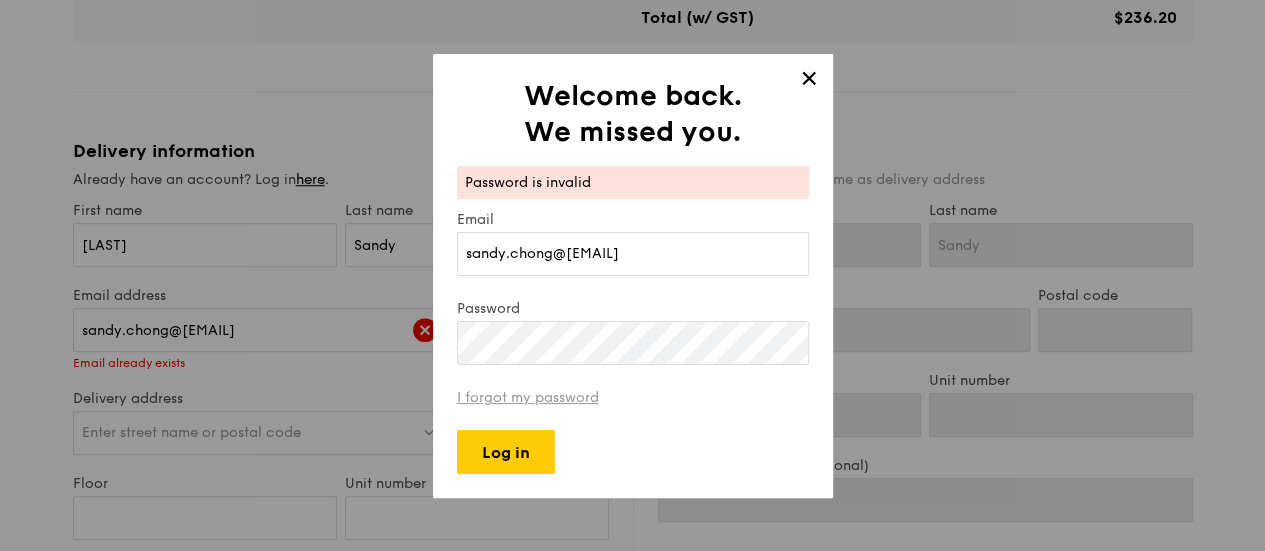 click on "I forgot my password" at bounding box center [528, 397] 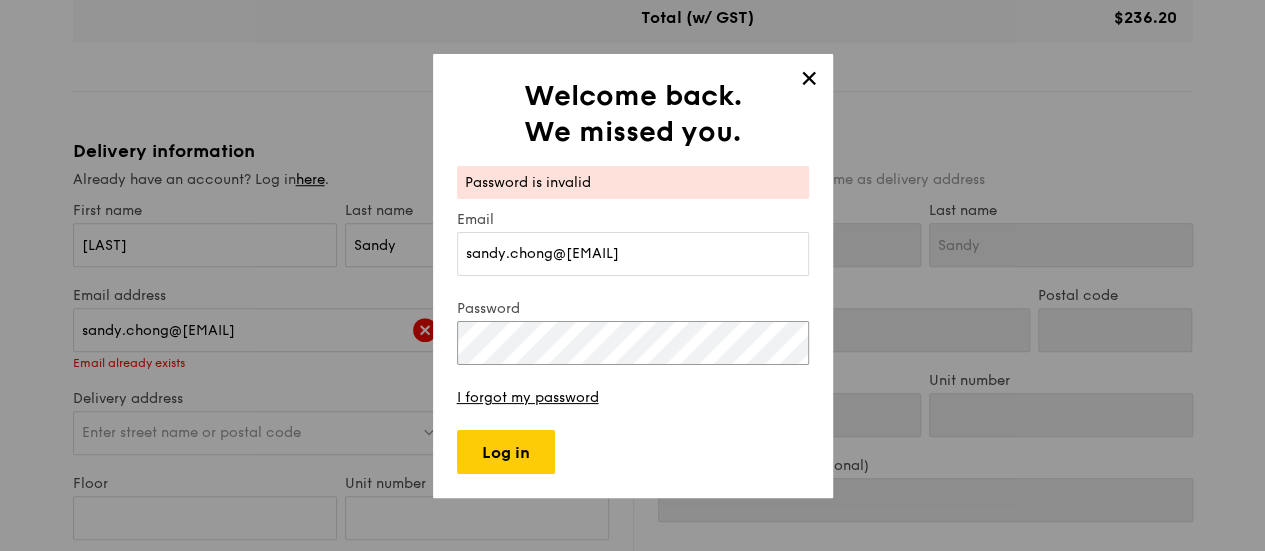 click on "✕
Welcome back. We missed you. Password  is invalid
Email
[EMAIL]
Password
I forgot my password
Log in" at bounding box center (633, 276) 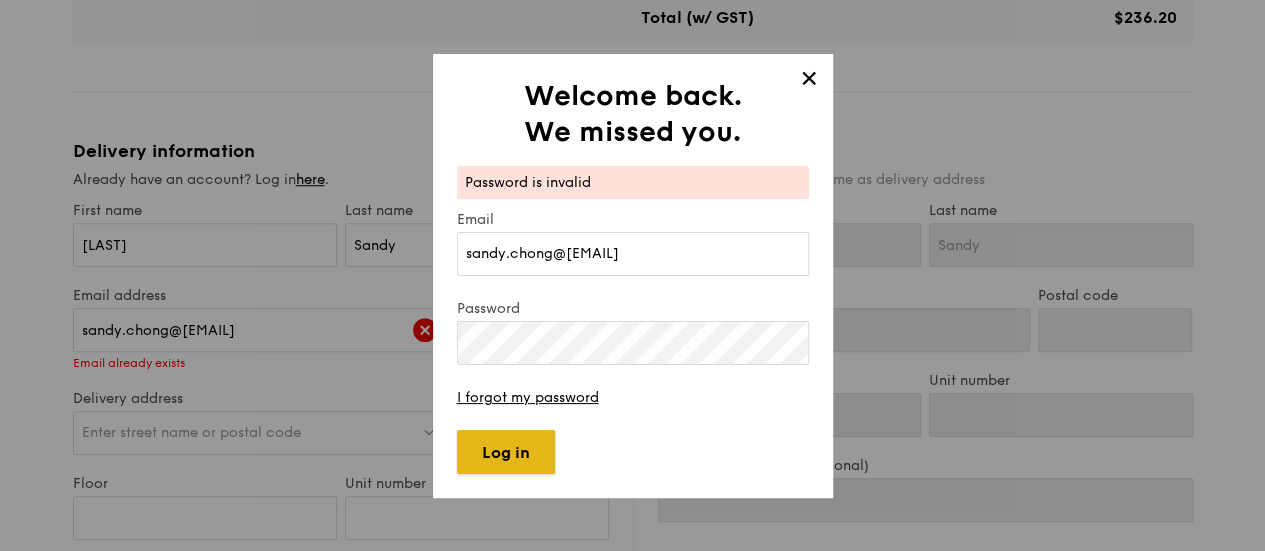 click on "Log in" at bounding box center (506, 452) 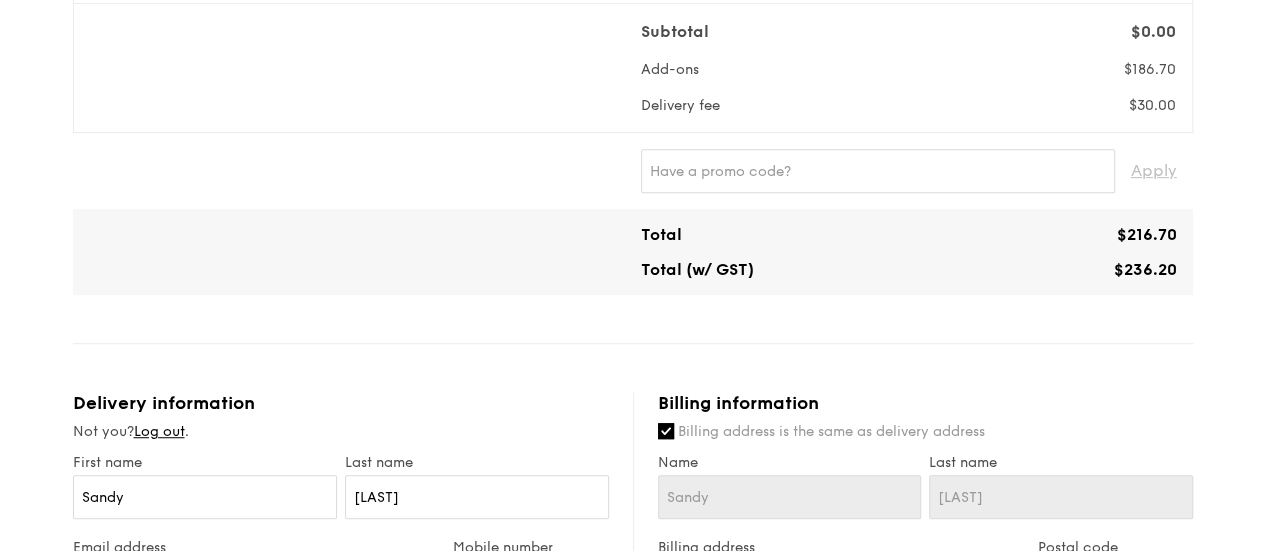 type on "[NUMBER] [STREET]" 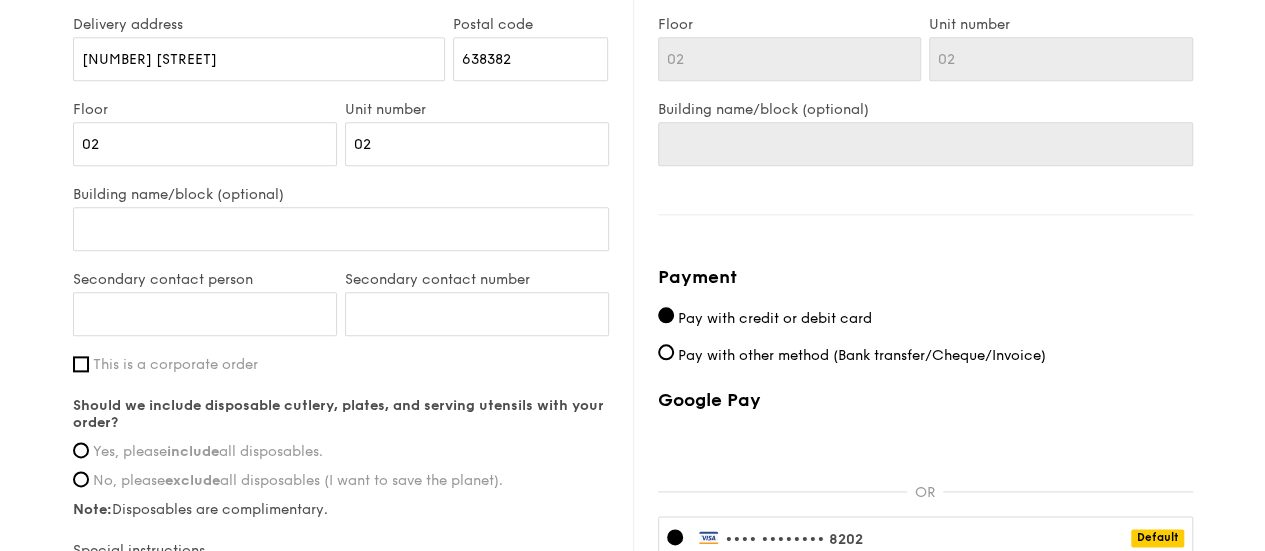 scroll, scrollTop: 1100, scrollLeft: 0, axis: vertical 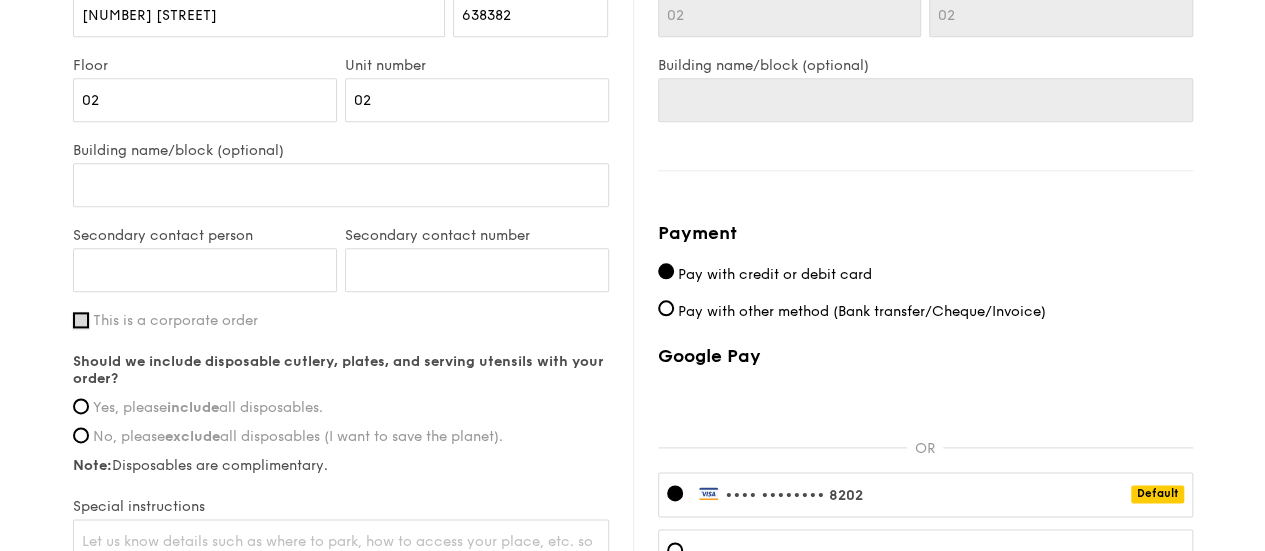 click on "This is a corporate order" at bounding box center (81, 320) 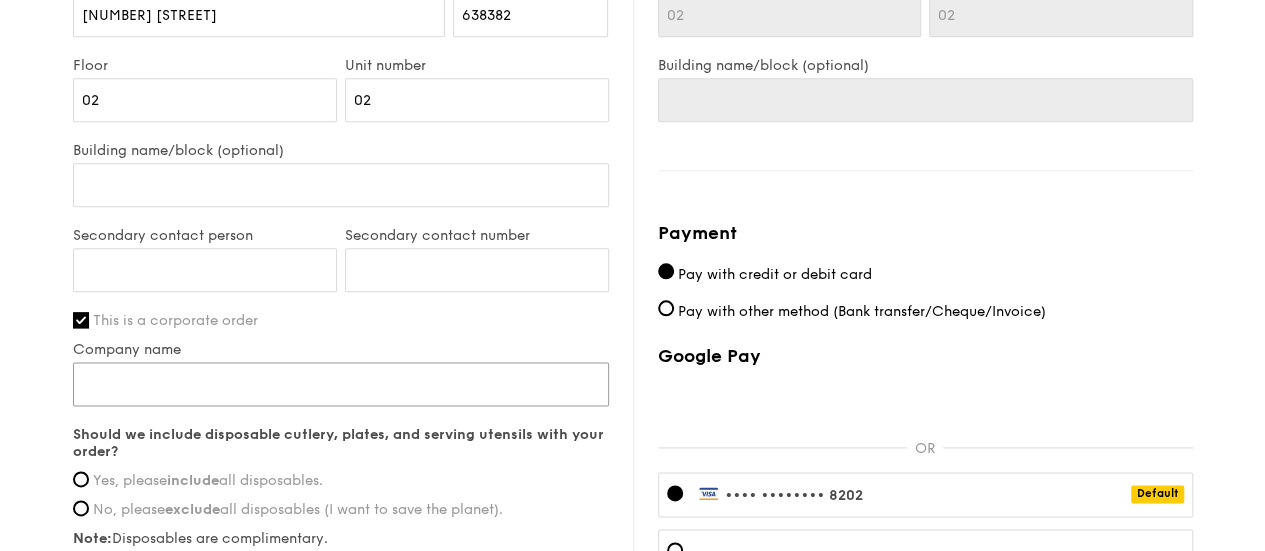 click on "Company name" at bounding box center [341, 384] 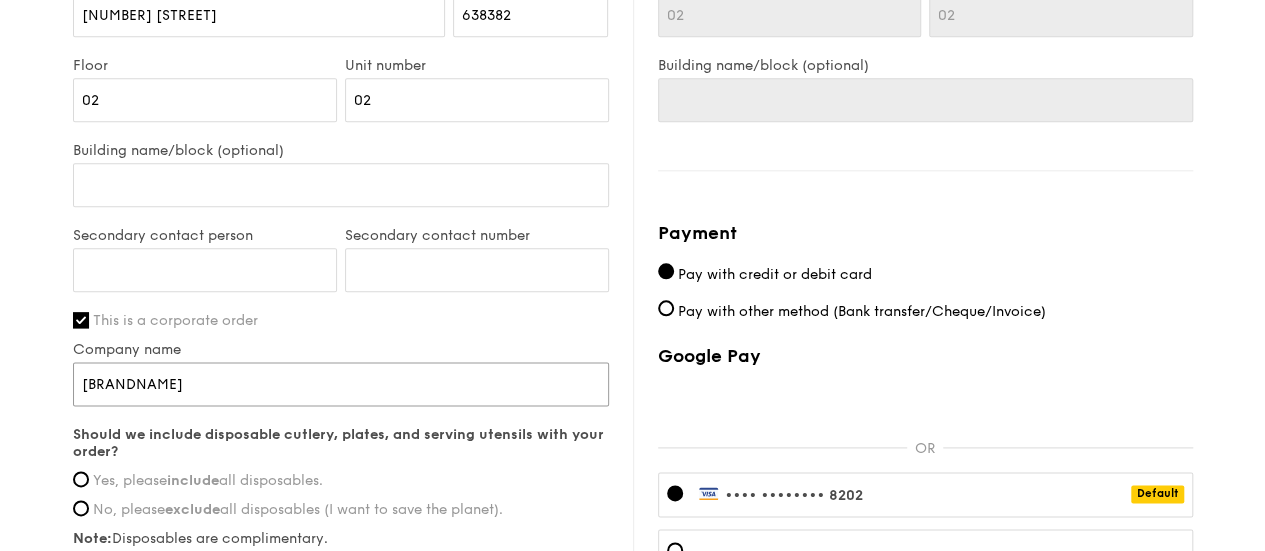 type on "[BRANDNAME]" 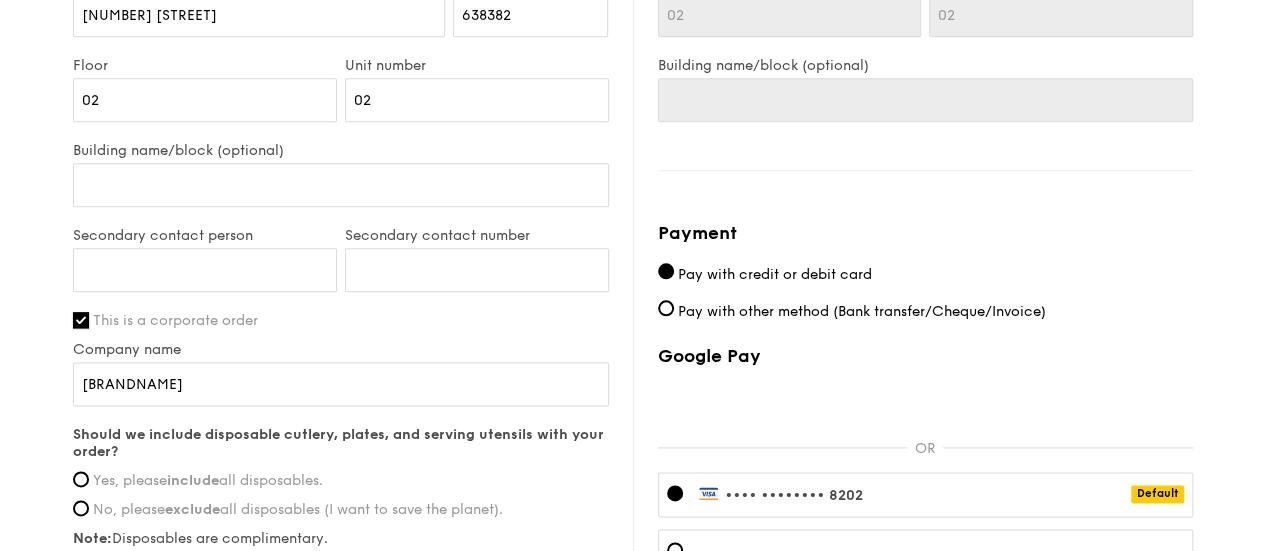 click on "This is a corporate order" at bounding box center [81, 320] 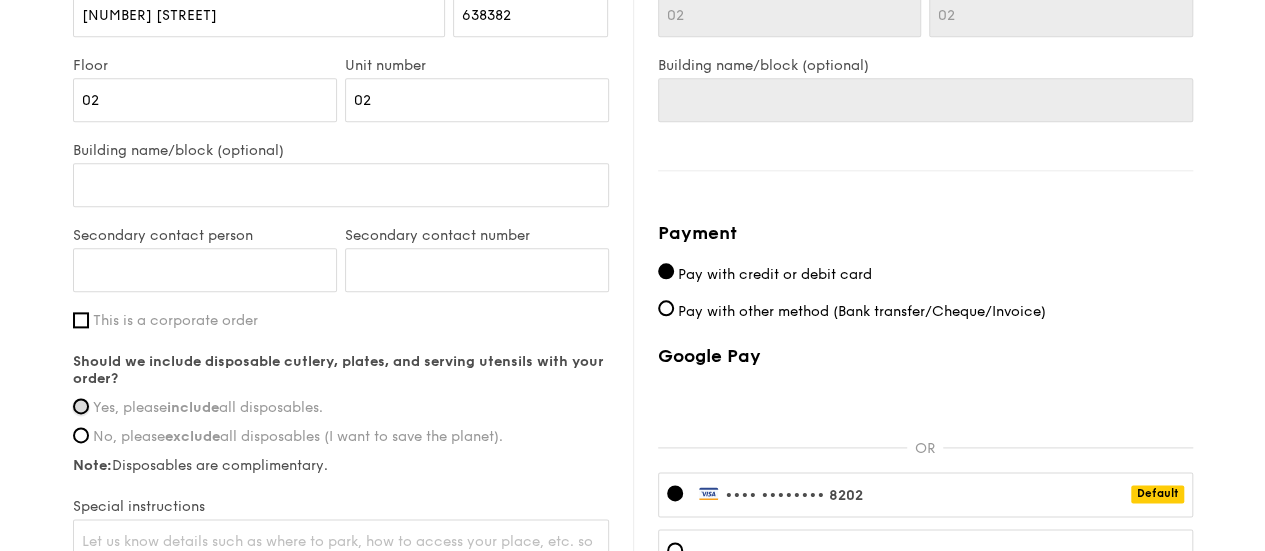 click on "Yes, please  include  all disposables." at bounding box center [81, 406] 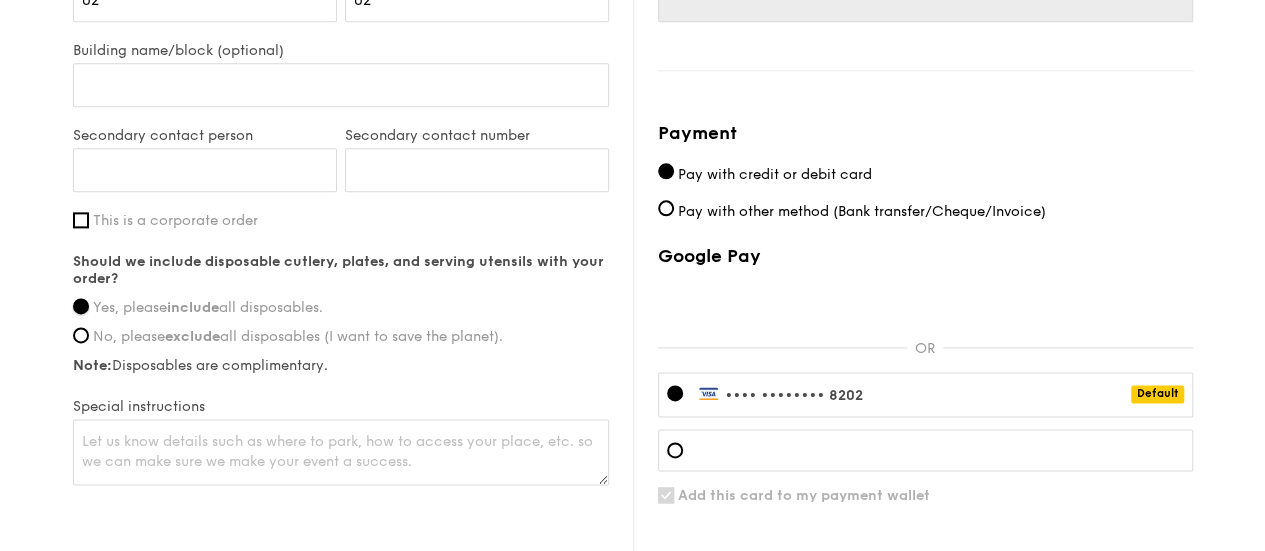 scroll, scrollTop: 1300, scrollLeft: 0, axis: vertical 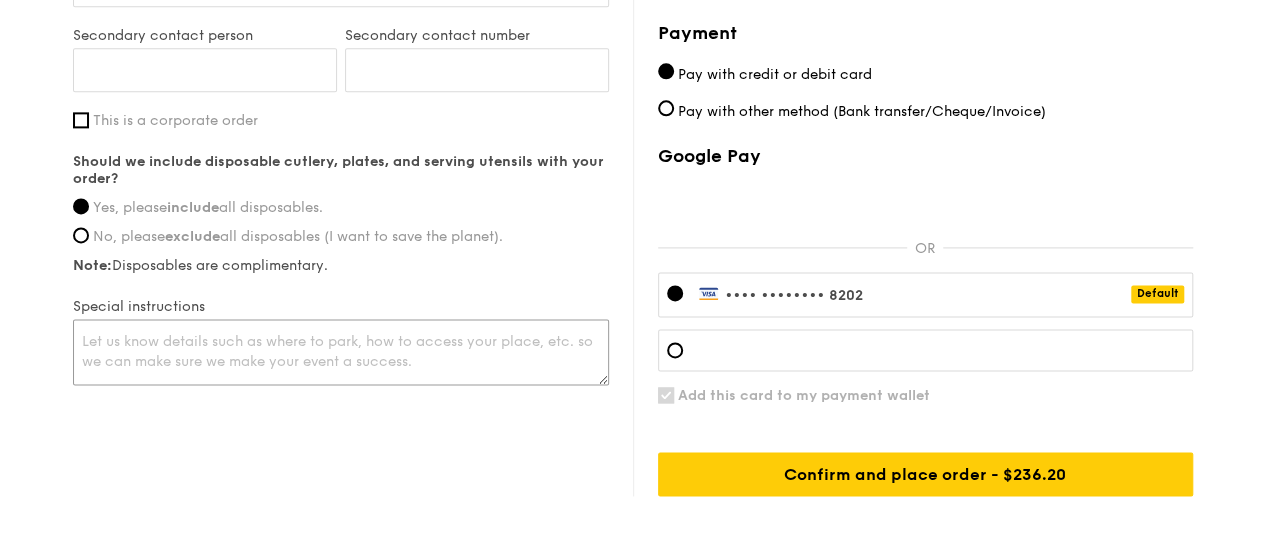 click at bounding box center (341, 352) 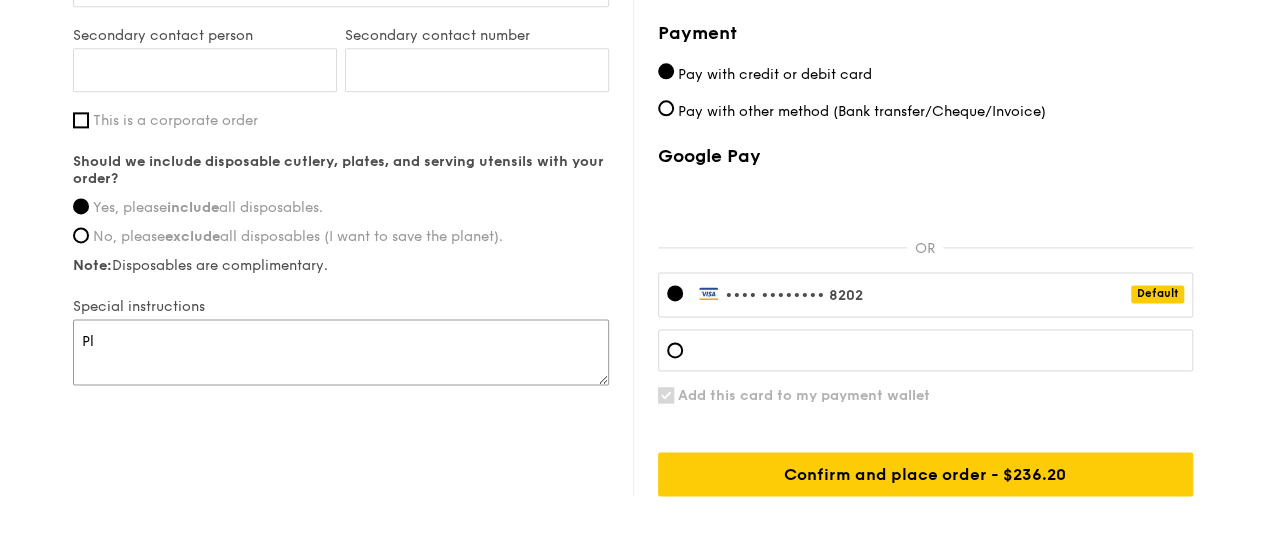 type on "P" 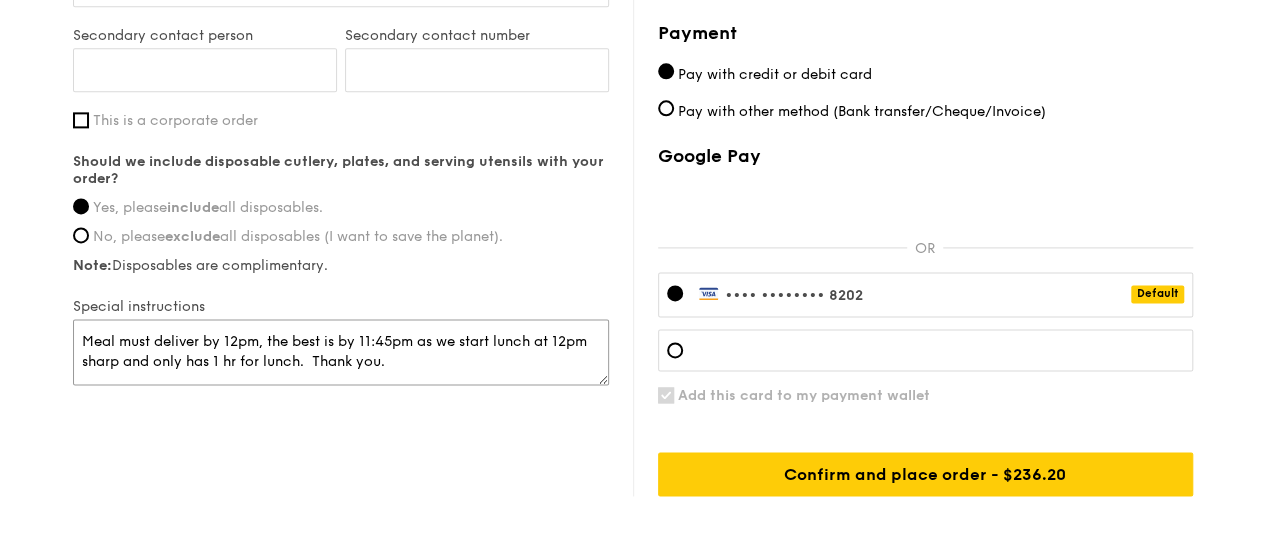 paste on "be delivered by 12pm, the best is by 11:45pm as we start lunch at 12pm sharp and only have" 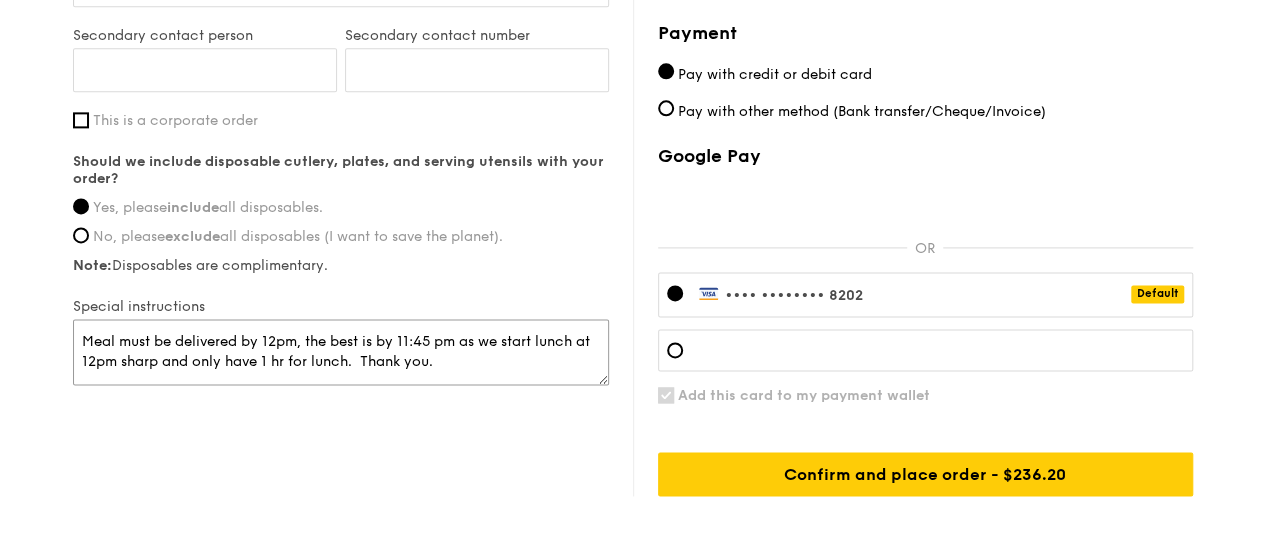 scroll, scrollTop: 1400, scrollLeft: 0, axis: vertical 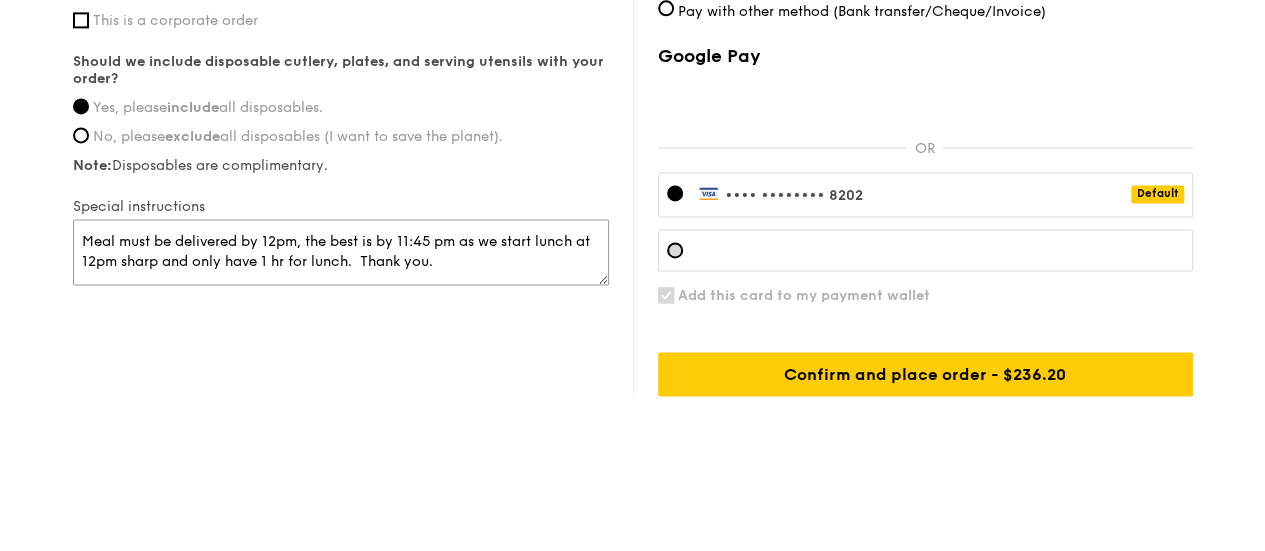 type on "Meal must be delivered by 12pm, the best is by 11:45 pm as we start lunch at 12pm sharp and only have 1 hr for lunch.  Thank you." 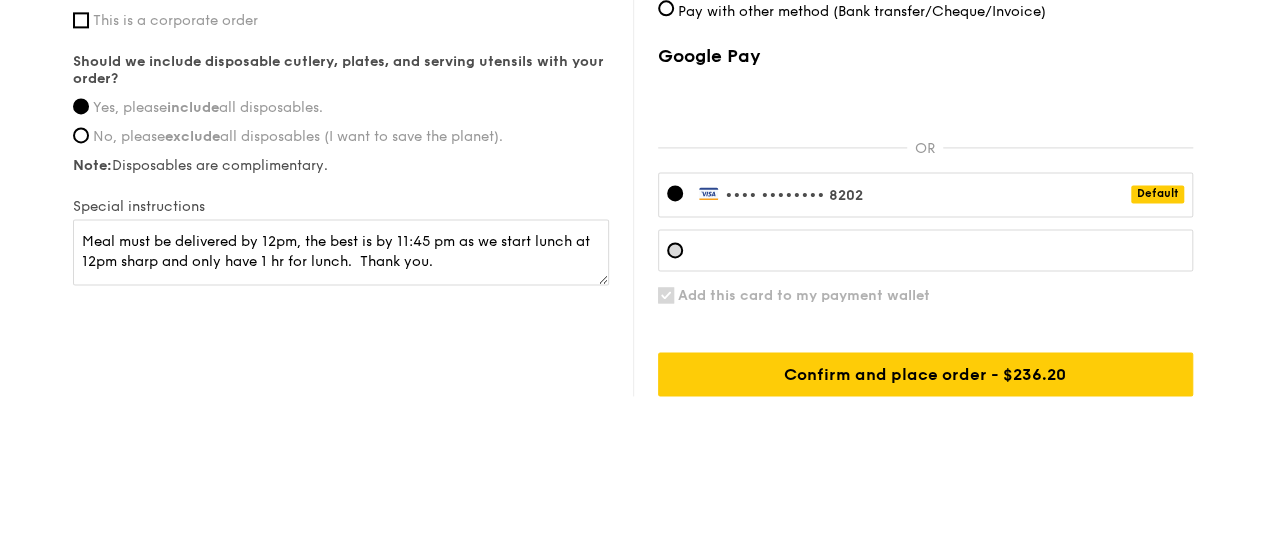 click at bounding box center [675, 250] 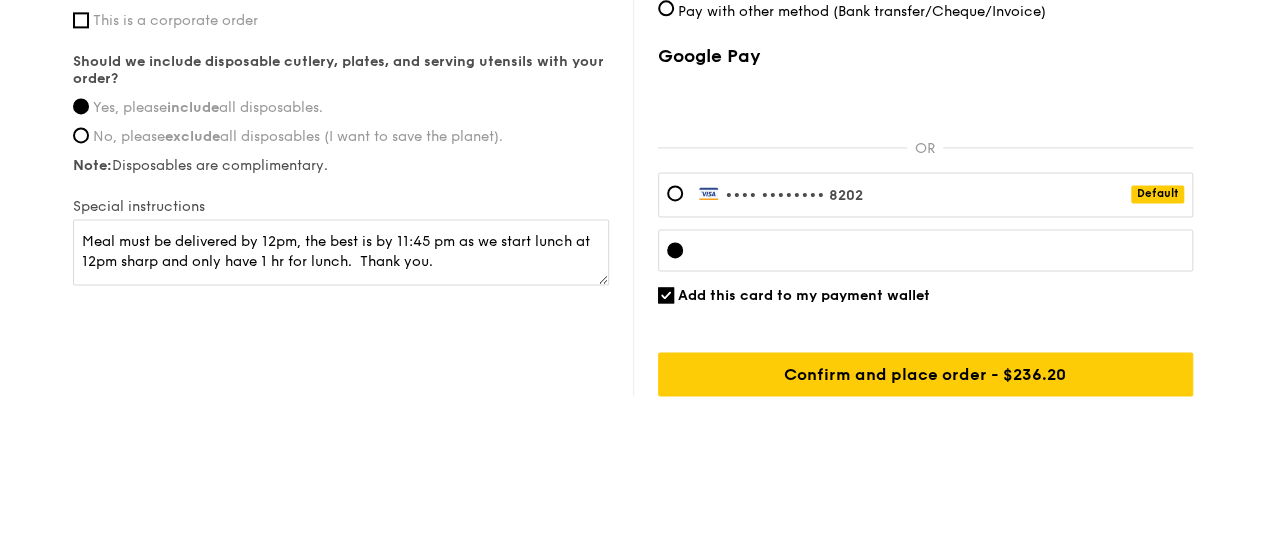 click at bounding box center (675, 250) 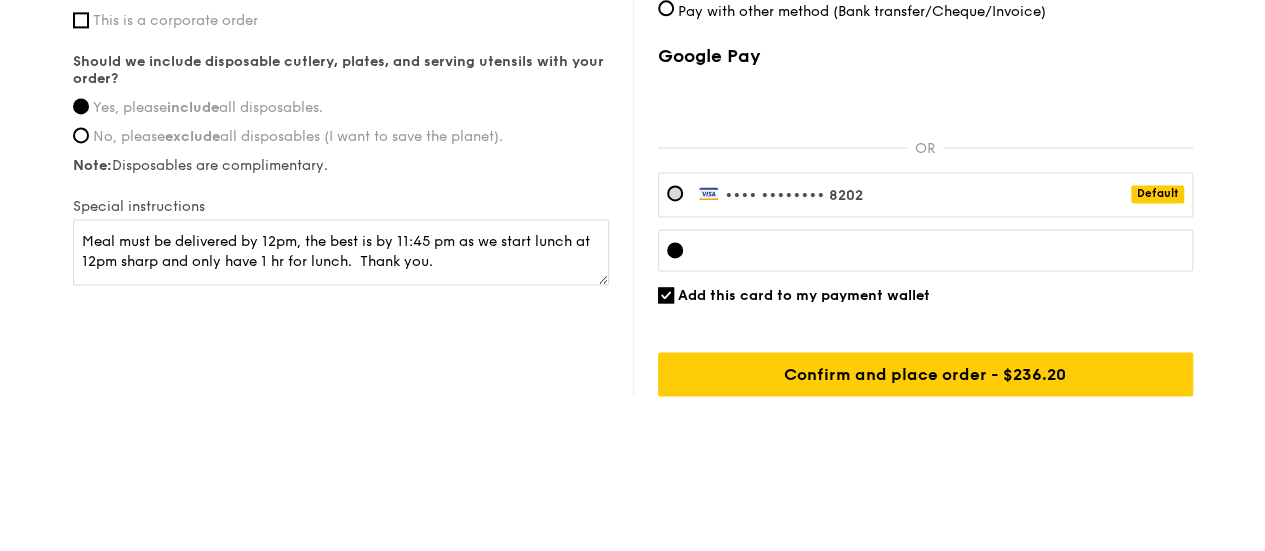 click at bounding box center [675, 193] 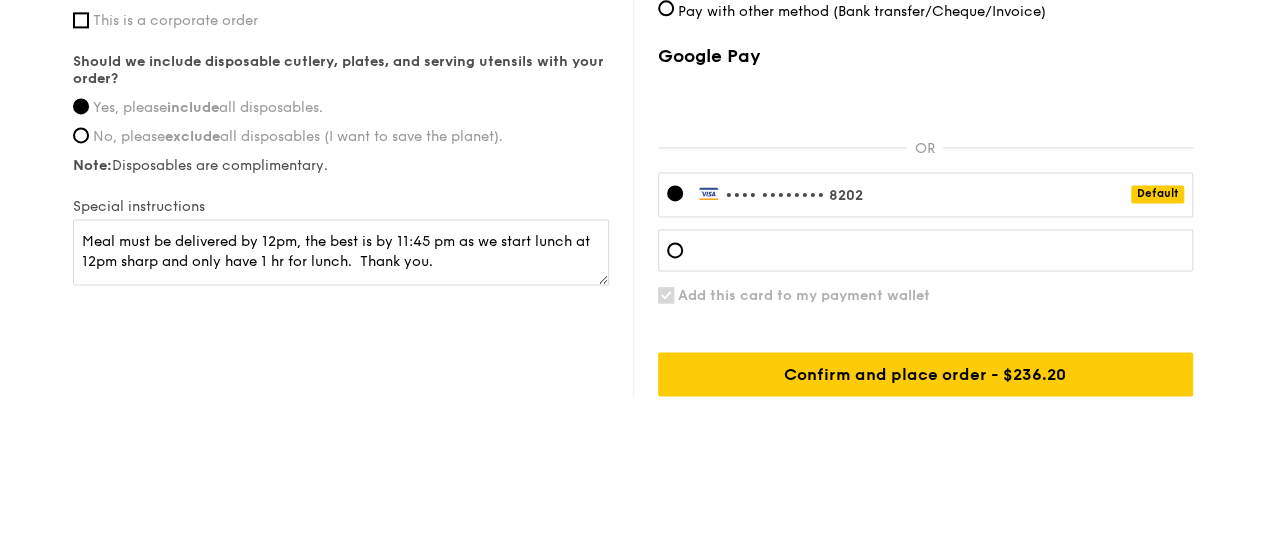 click on "Default" at bounding box center (1157, 194) 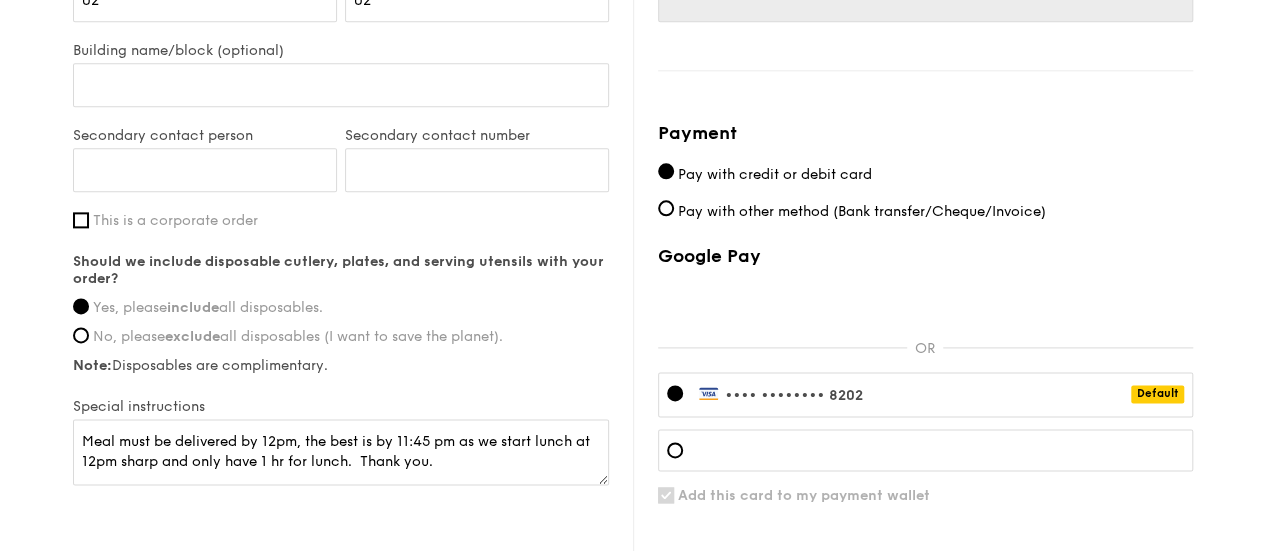 scroll, scrollTop: 1300, scrollLeft: 0, axis: vertical 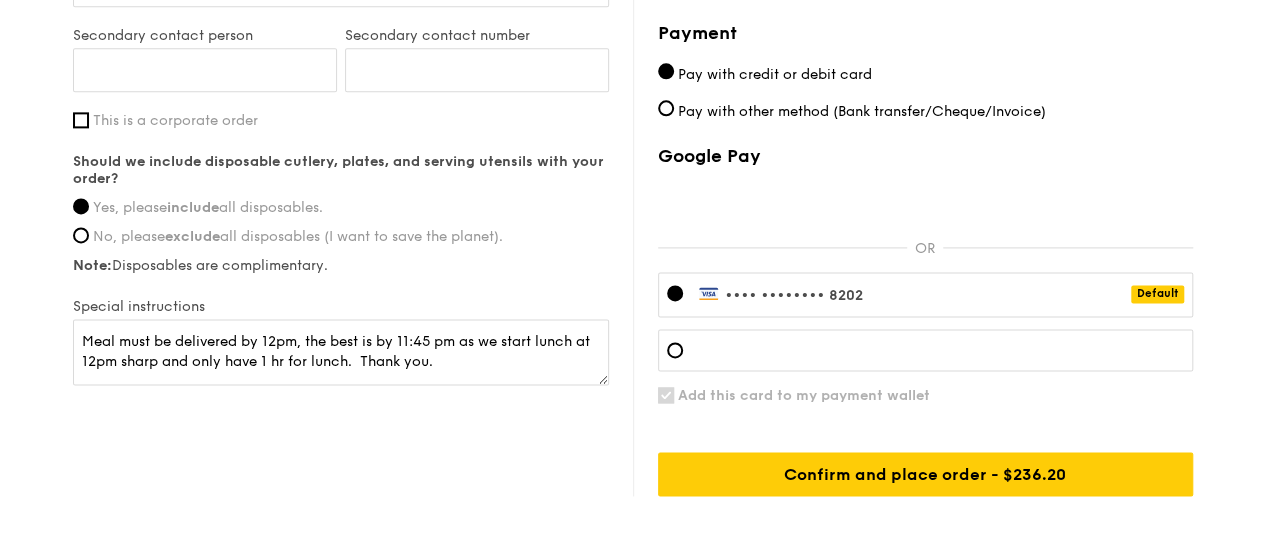 click on "Default" at bounding box center (1157, 294) 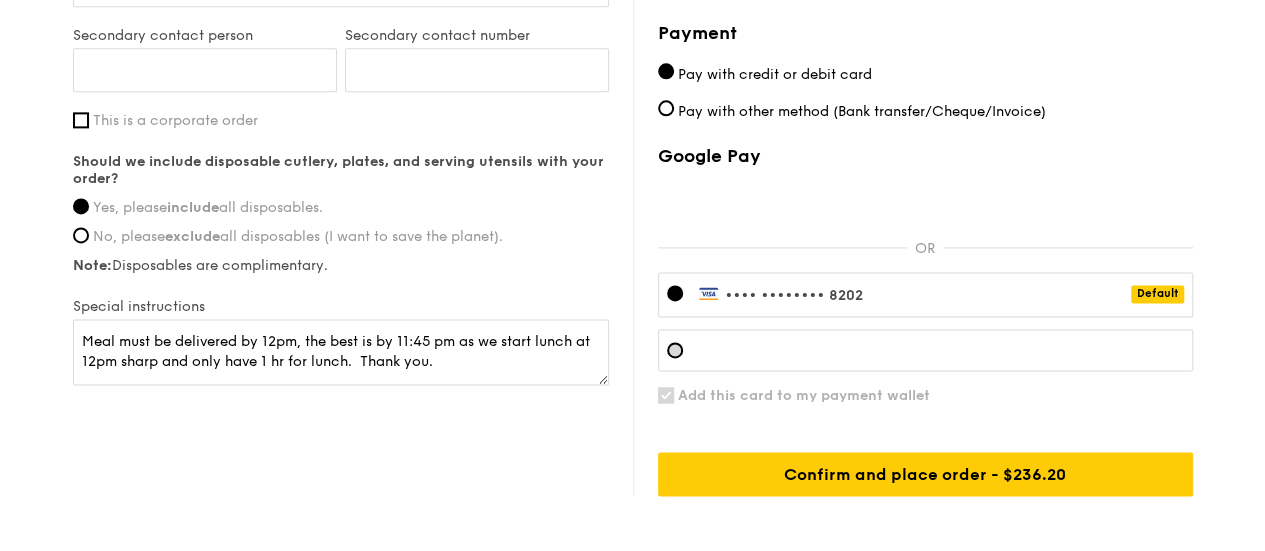 click at bounding box center [675, 350] 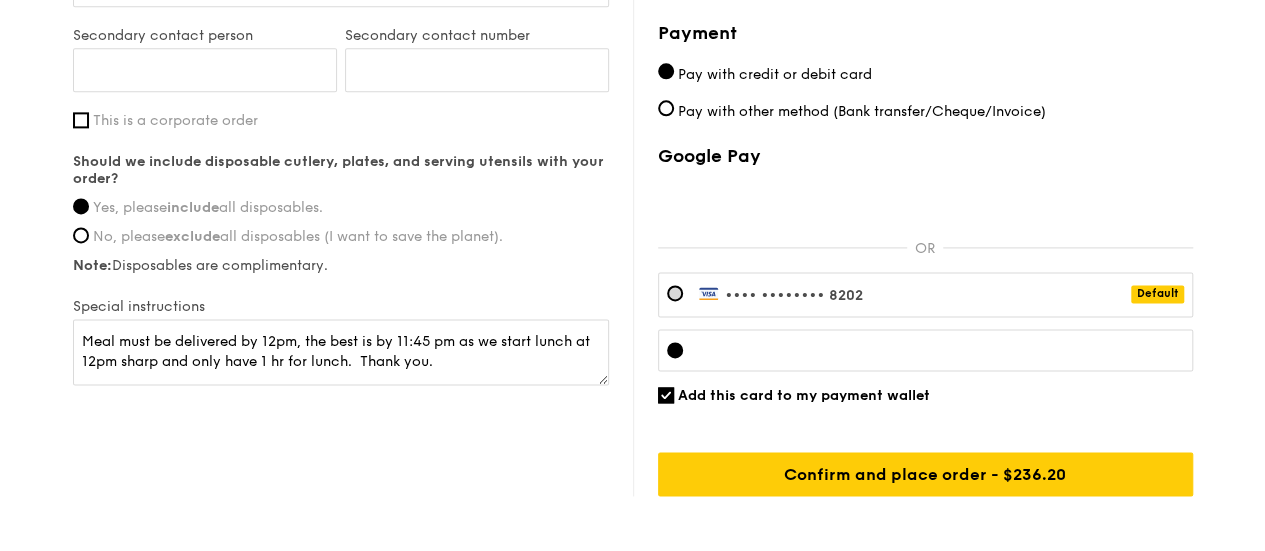 click at bounding box center (675, 293) 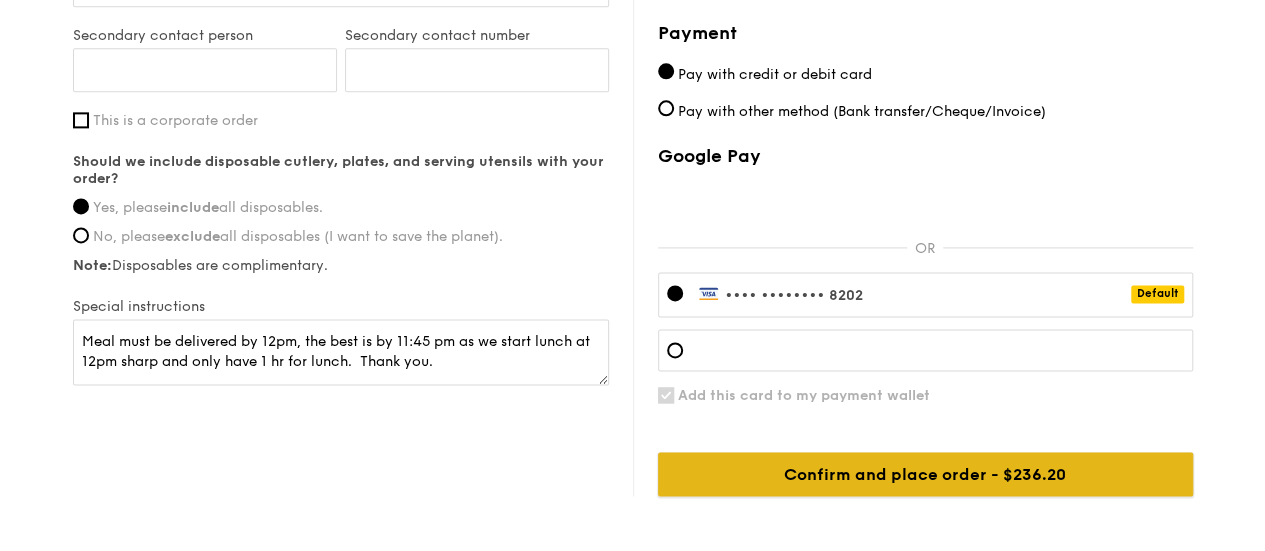 click on "Confirm and place order - $236.20" at bounding box center (925, 474) 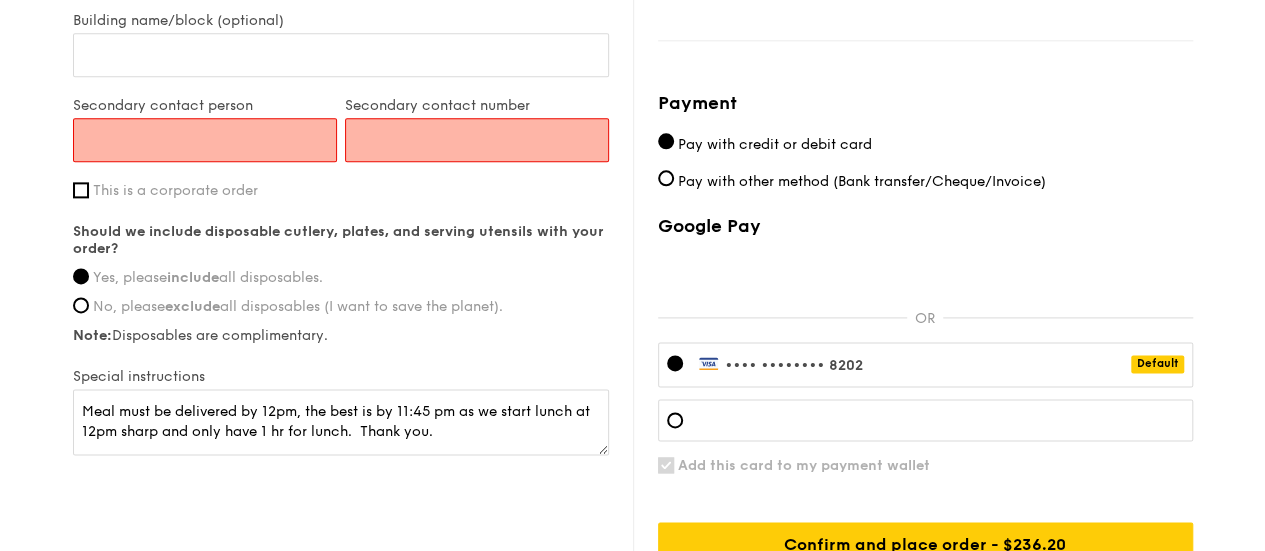 scroll, scrollTop: 1200, scrollLeft: 0, axis: vertical 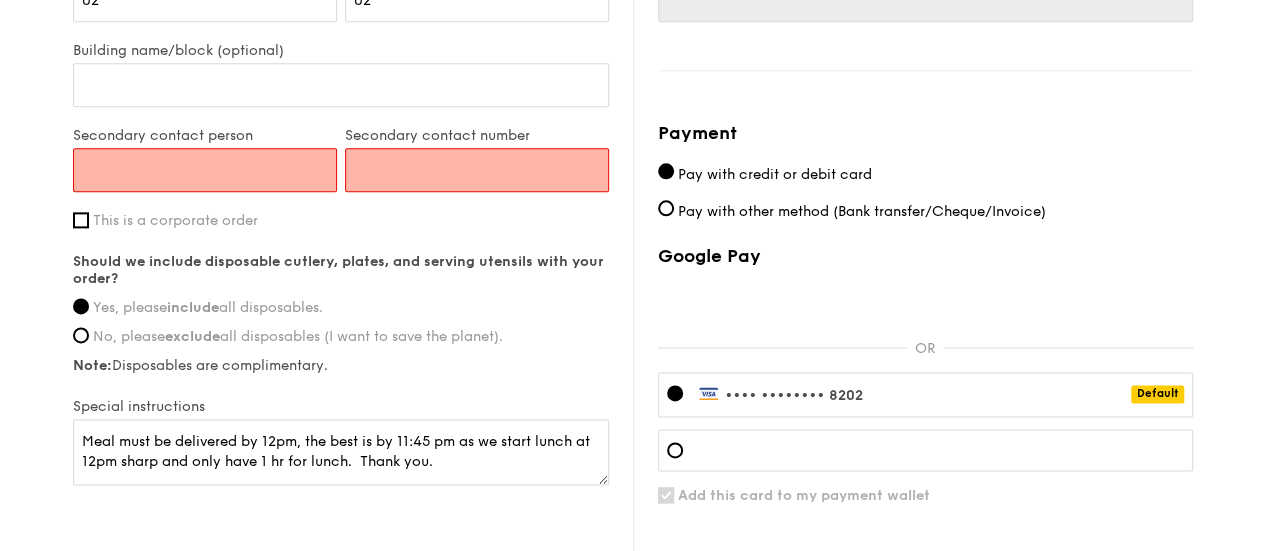click on "Secondary contact person" at bounding box center [205, 170] 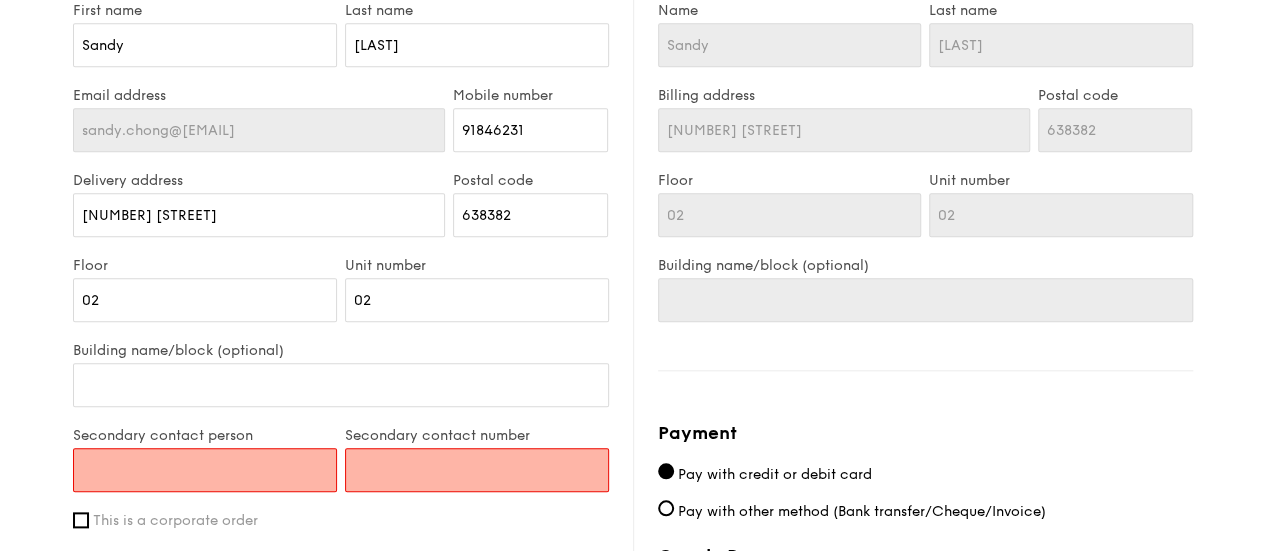 scroll, scrollTop: 1000, scrollLeft: 0, axis: vertical 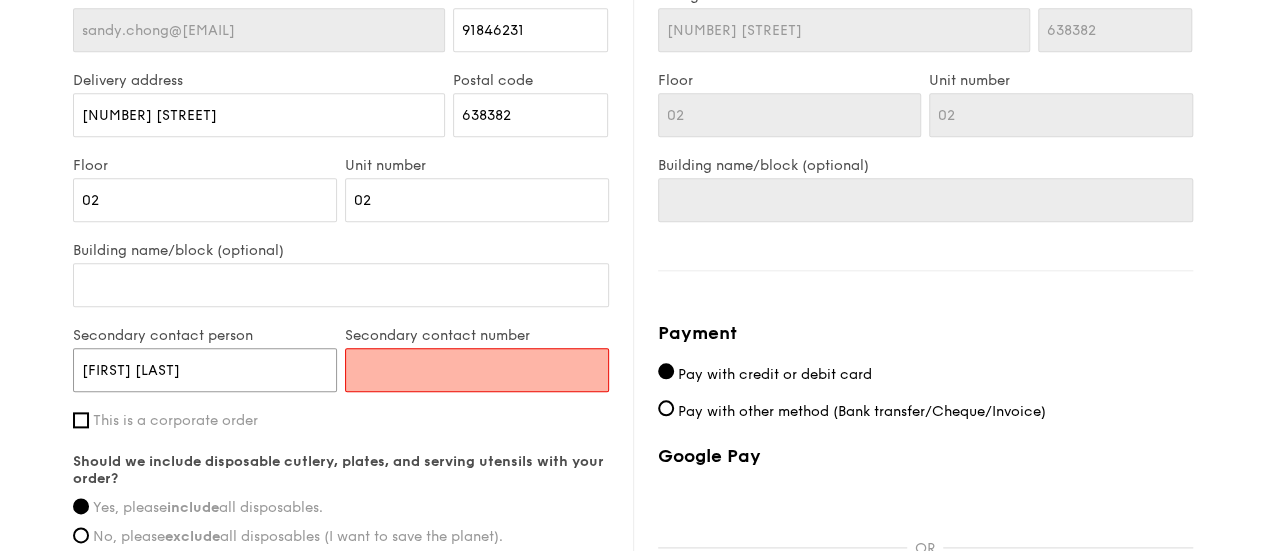 type on "[FIRST] [LAST]" 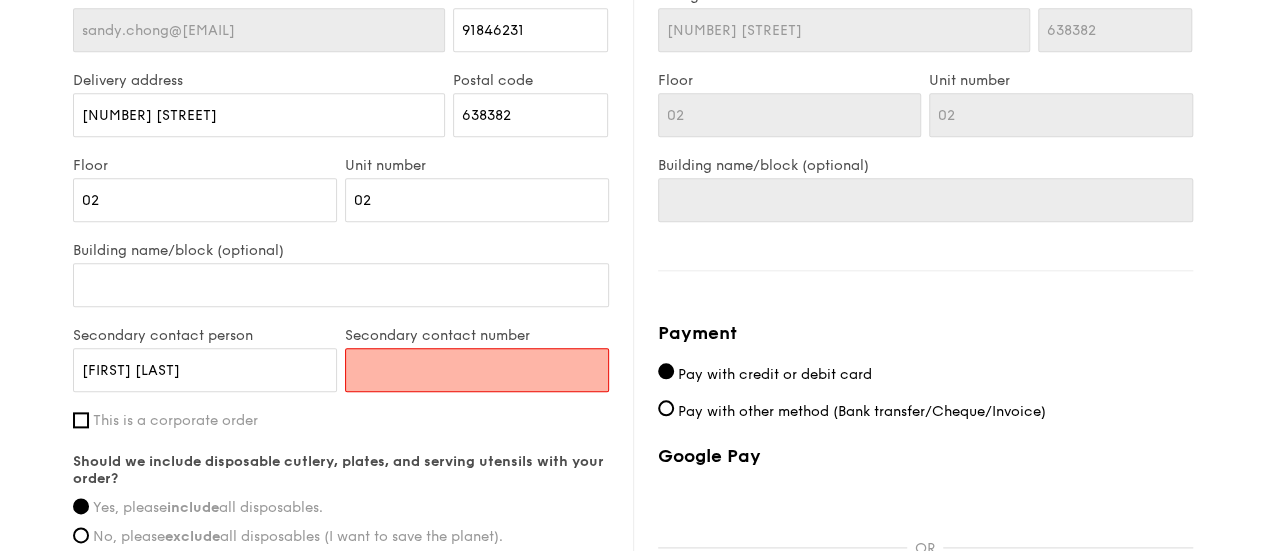 click on "Secondary contact number" at bounding box center [477, 370] 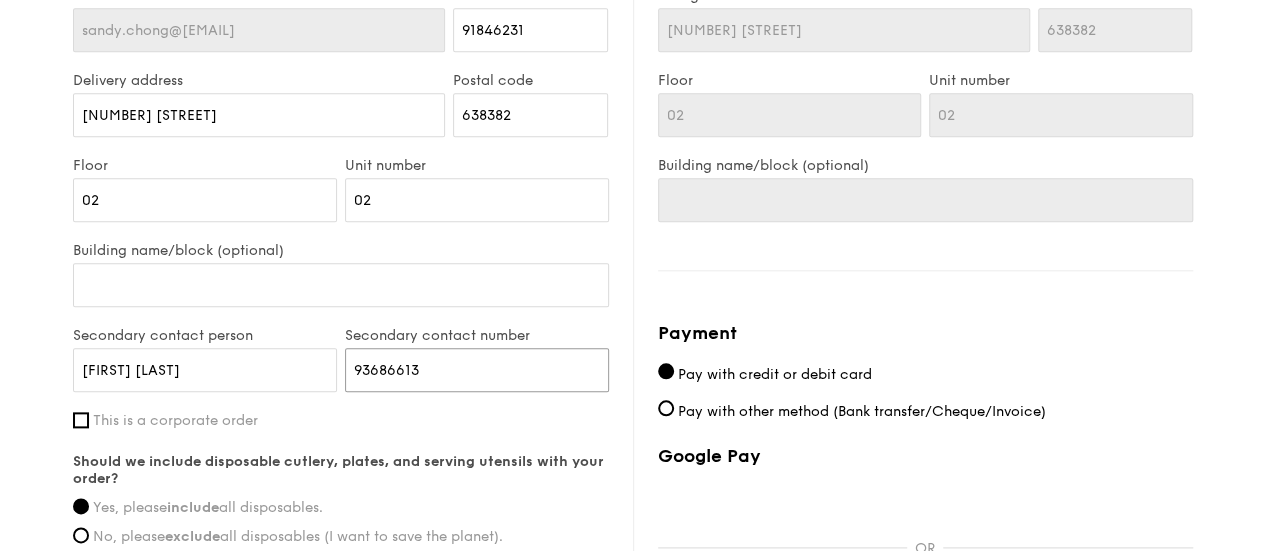 type on "93686613" 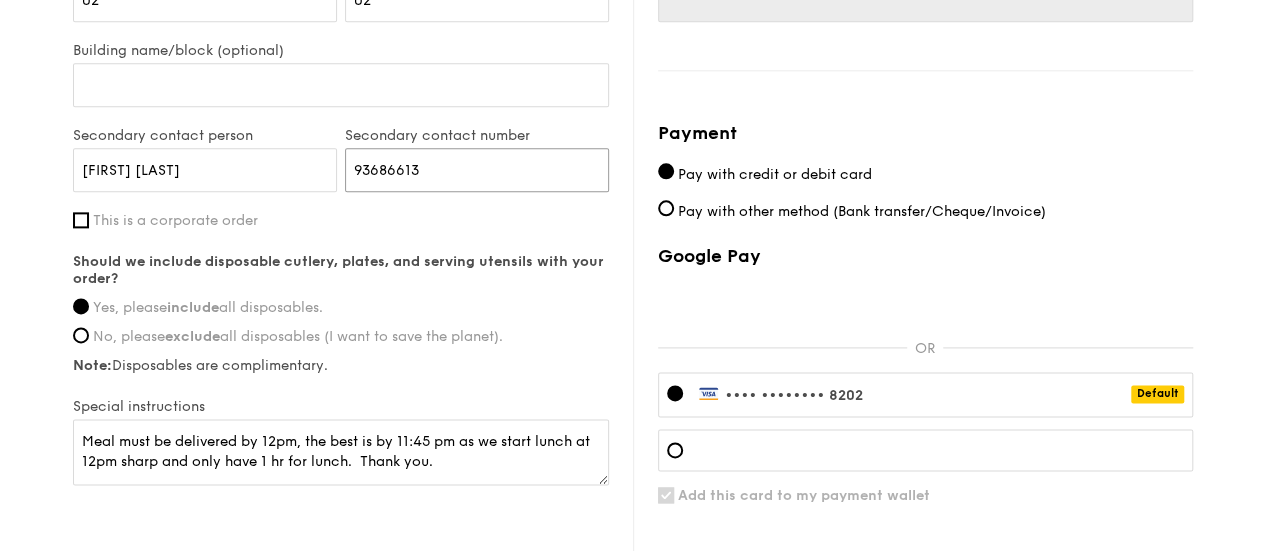 scroll, scrollTop: 1300, scrollLeft: 0, axis: vertical 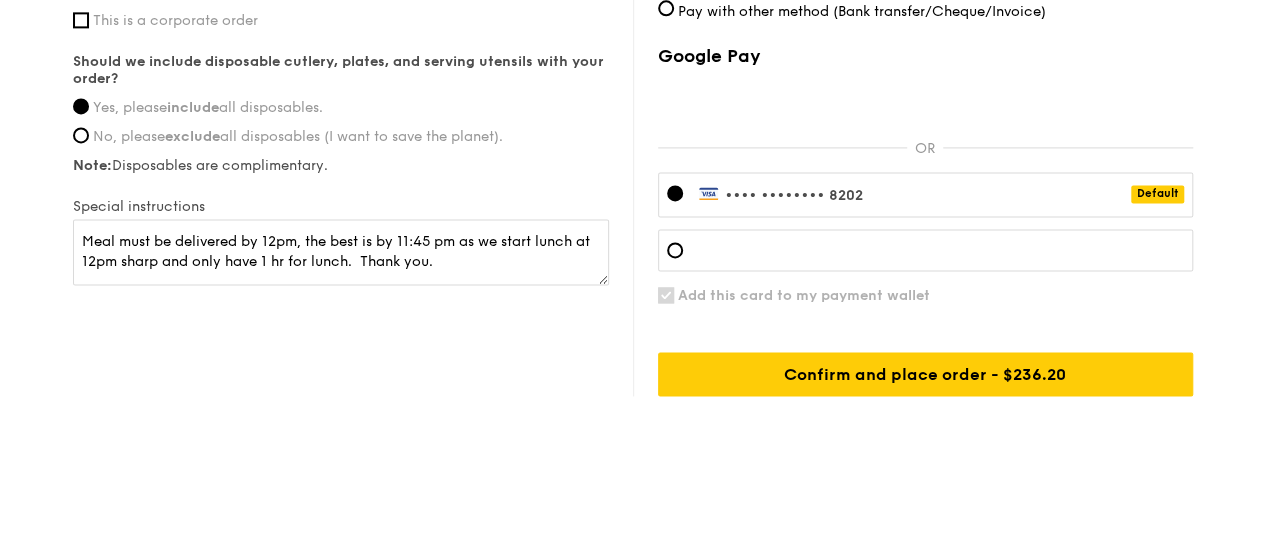 click at bounding box center (709, 193) 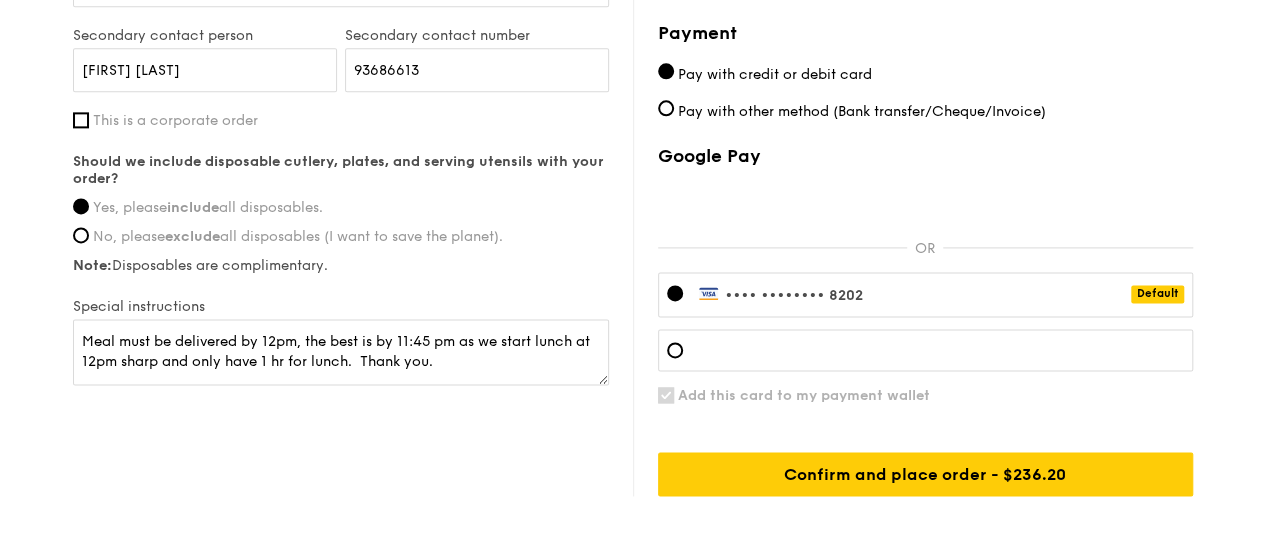 click at bounding box center [709, 293] 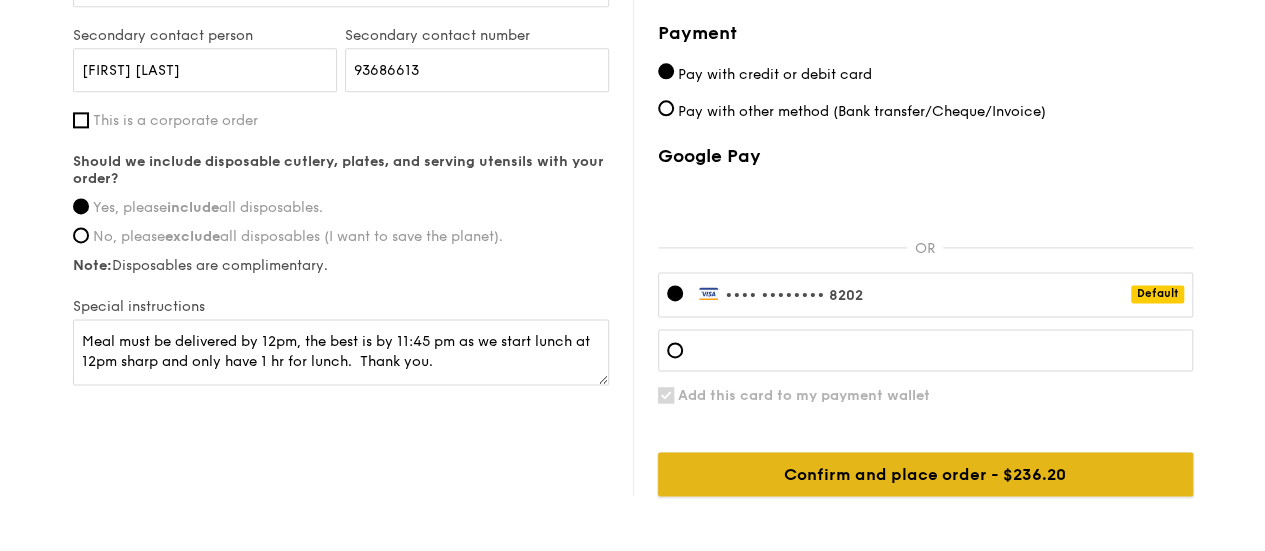 click on "Confirm and place order - $236.20" at bounding box center (925, 474) 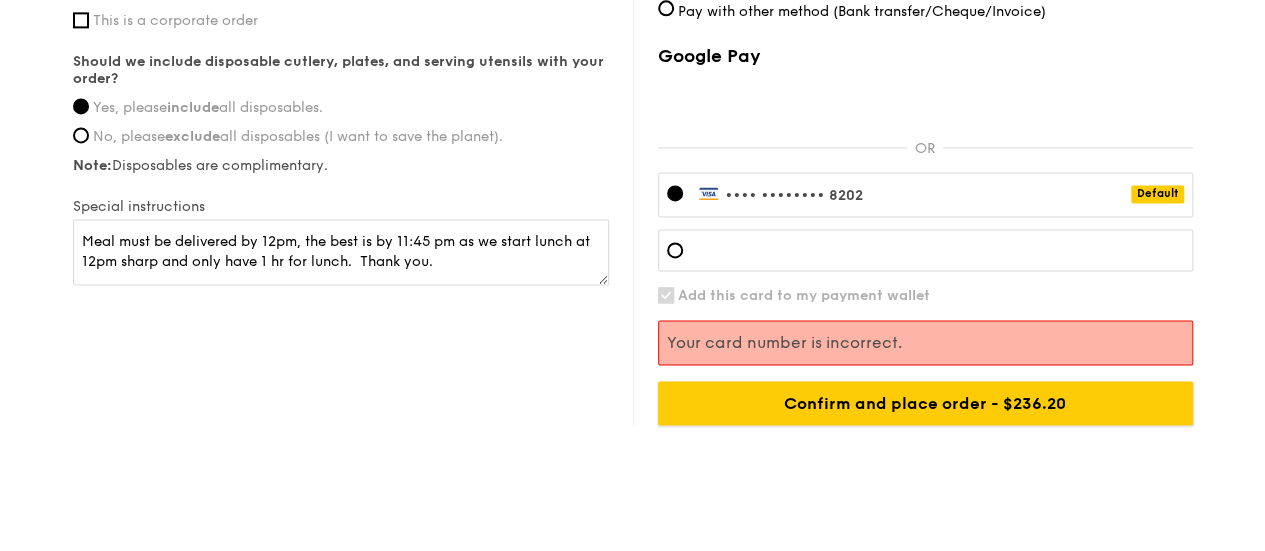 scroll, scrollTop: 1300, scrollLeft: 0, axis: vertical 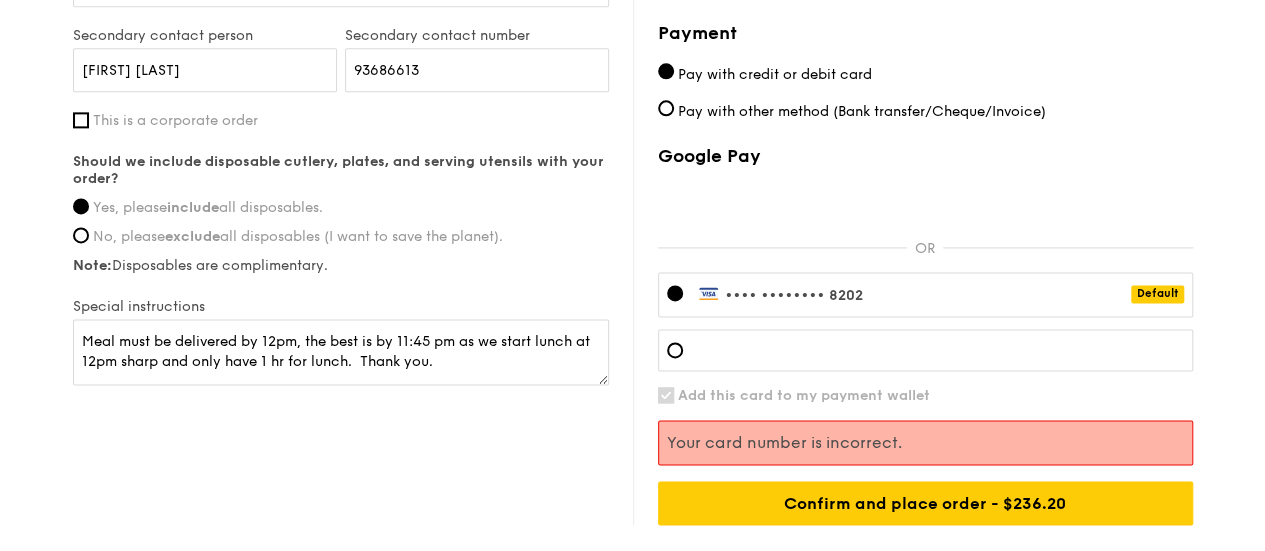 click on "•••• ••••
•••• [CARD_LAST_4]
Default" at bounding box center (781, 295) 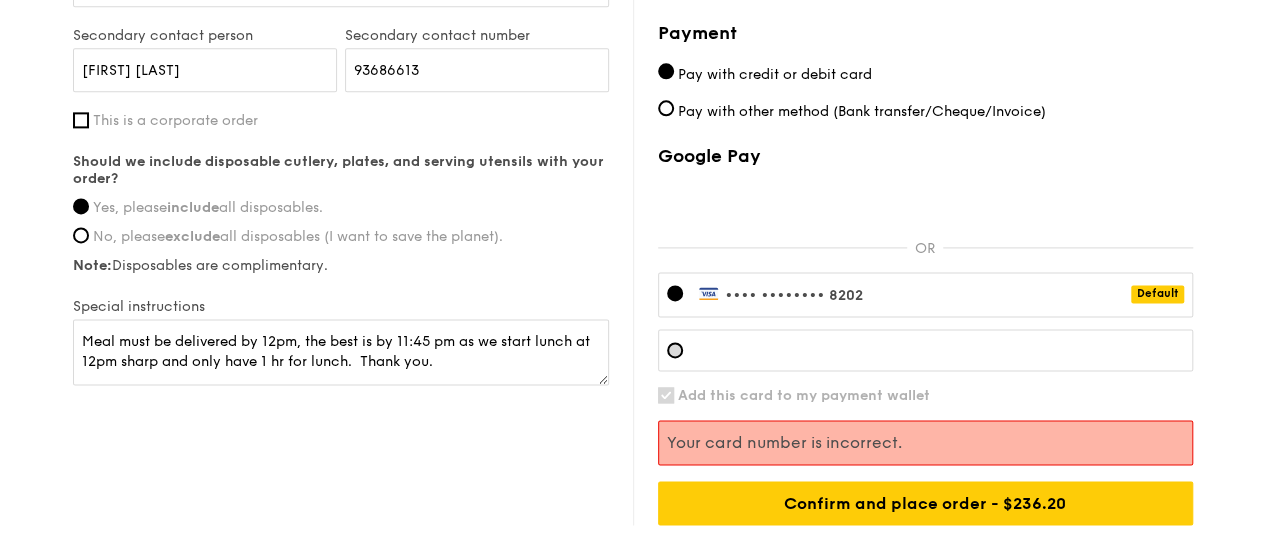 click at bounding box center (675, 350) 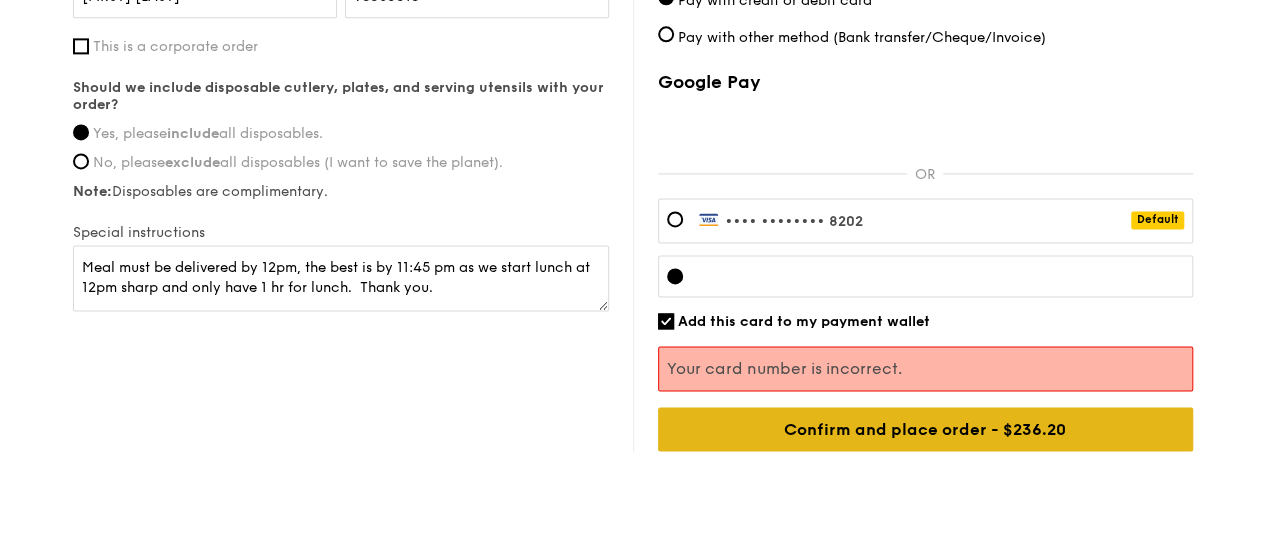 scroll, scrollTop: 1400, scrollLeft: 0, axis: vertical 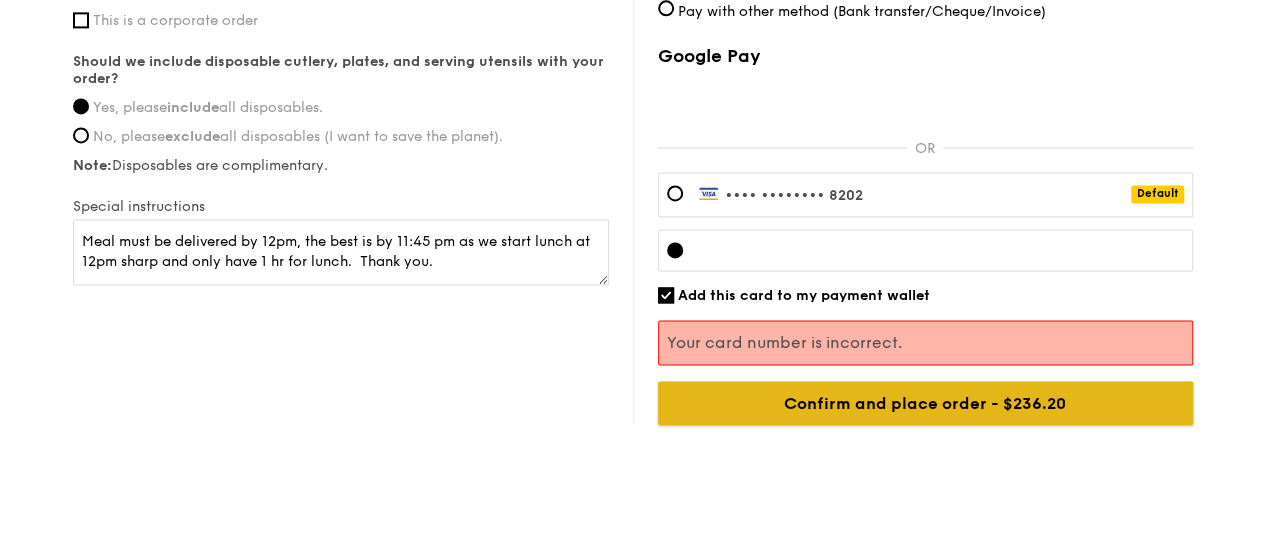 click on "Confirm and place order - $236.20" at bounding box center [925, 403] 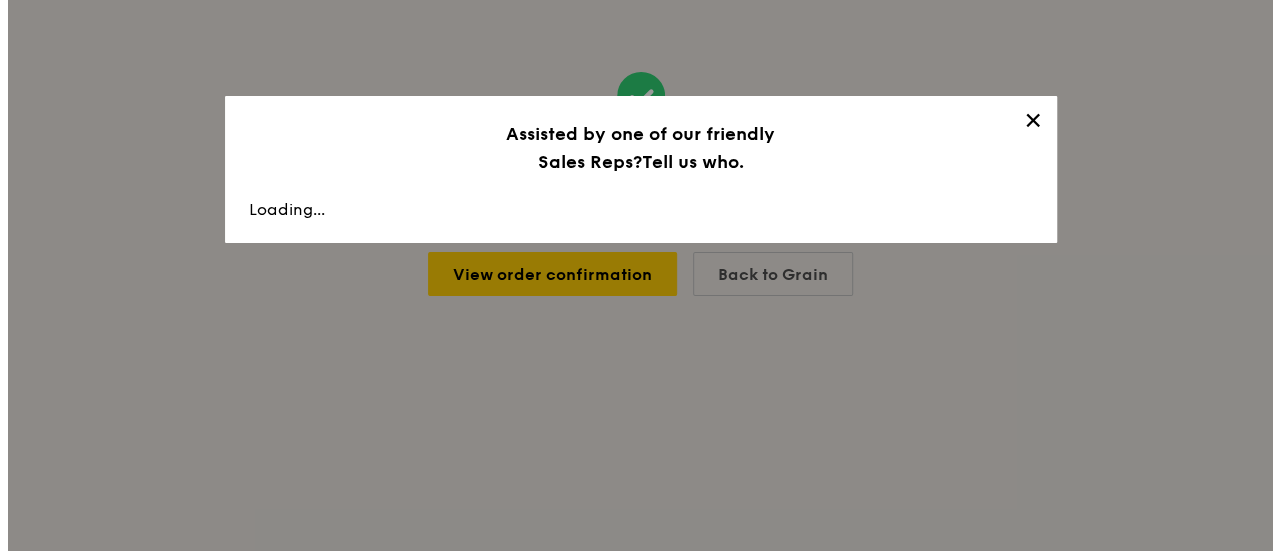 scroll, scrollTop: 0, scrollLeft: 0, axis: both 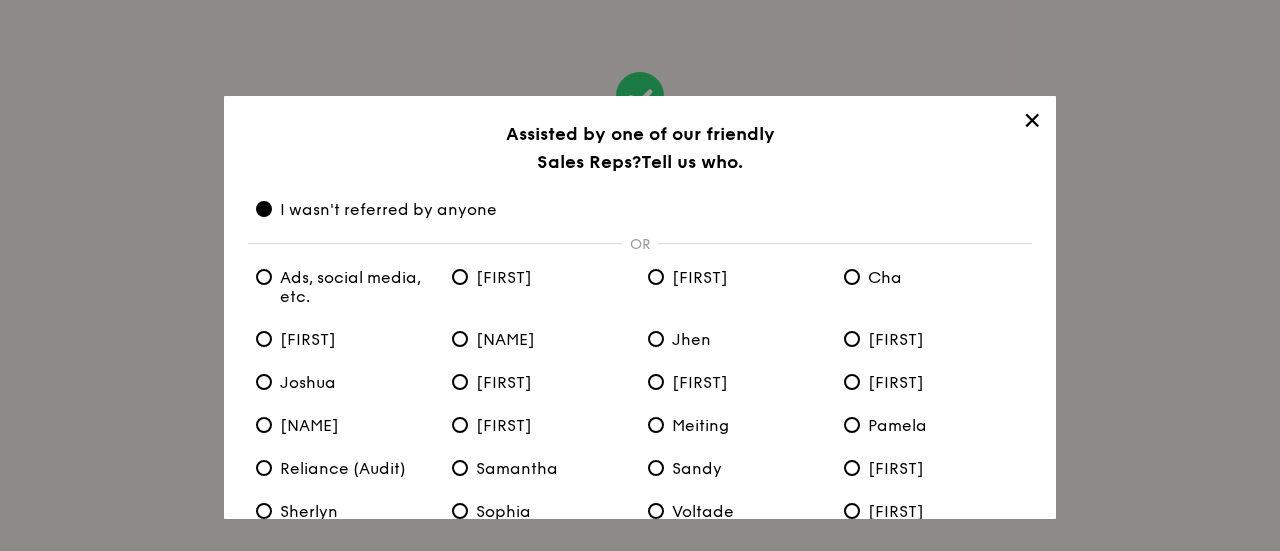 click on "✕
Assisted by one of our friendly Sales Reps?  Tell us who.
I wasn't referred by anyone
OR
Ads, social media, etc.
[NAME]
[NAME]
[NAME]
[NAME]
[NAME]
[NAME]
[NAME]
[NAME]
[NAME]
[NAME]
[NAME]
[NAME]
[NAME]
[NAME]
[NAME] (Audit)
[NAME]
[NAME]
[NAME]
[NAME]
[NAME]
[NAME]
[NAME]
Confirm" at bounding box center [640, 307] 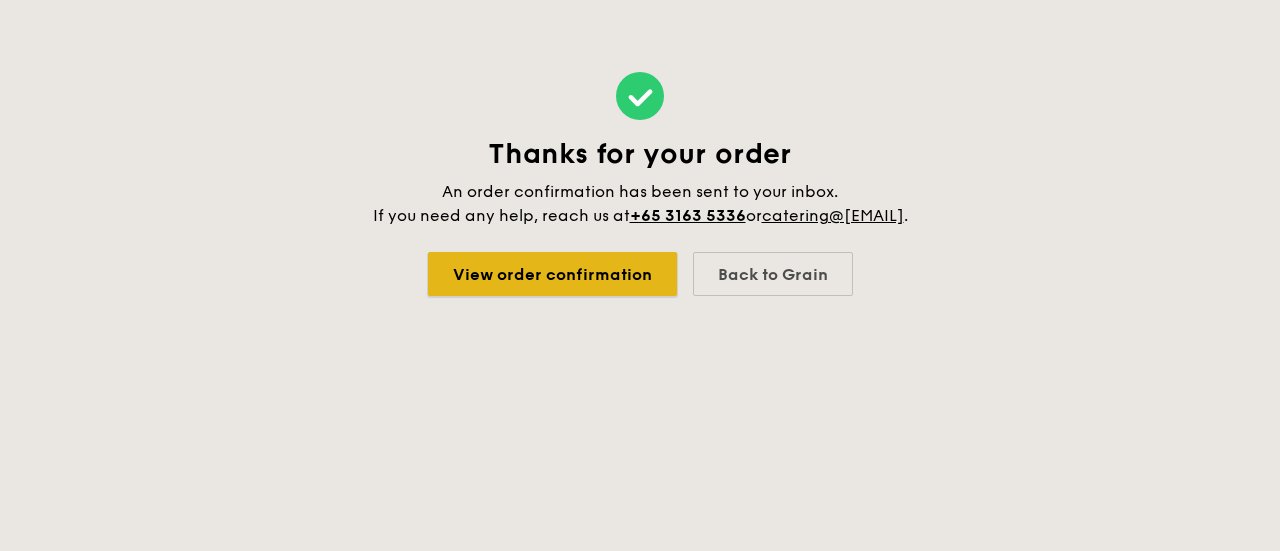 click on "View order confirmation" at bounding box center (552, 274) 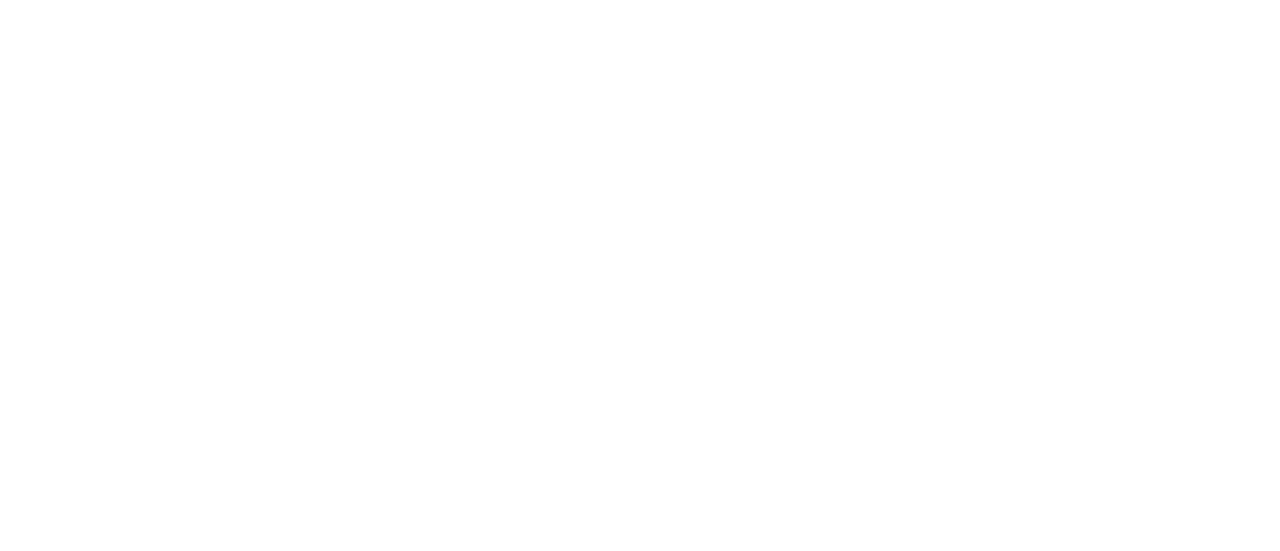 scroll, scrollTop: 0, scrollLeft: 0, axis: both 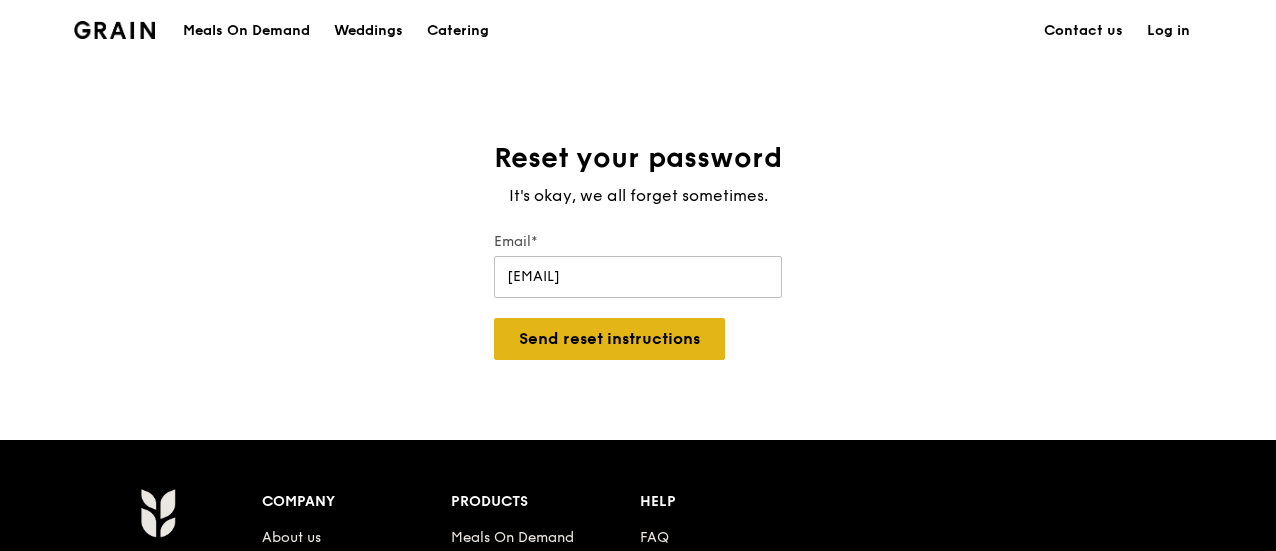 type on "[EMAIL]" 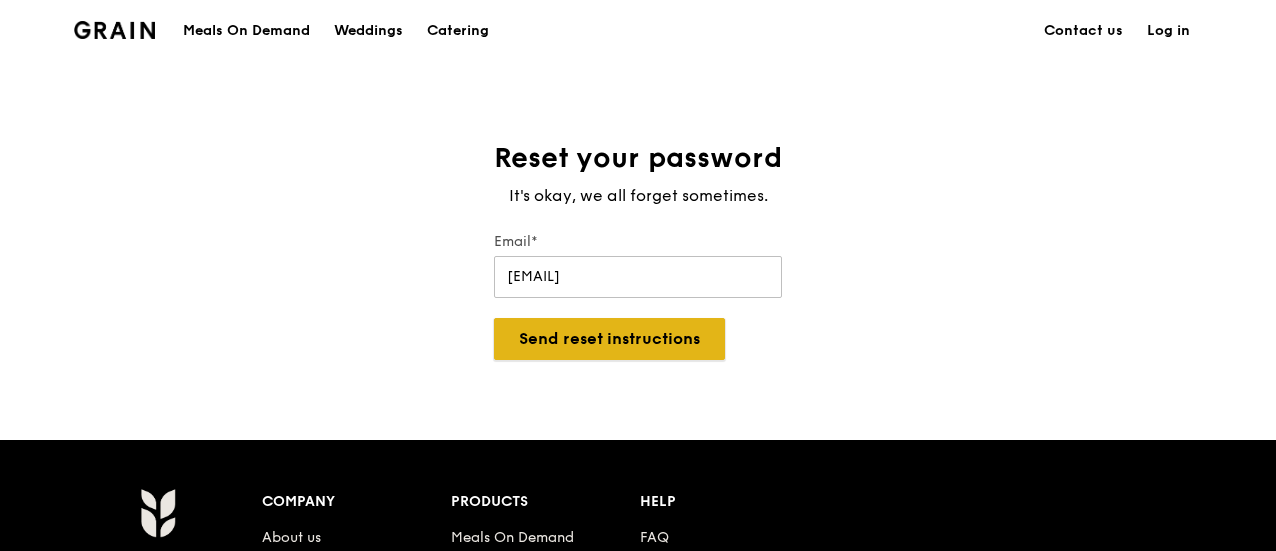 scroll, scrollTop: 0, scrollLeft: 0, axis: both 